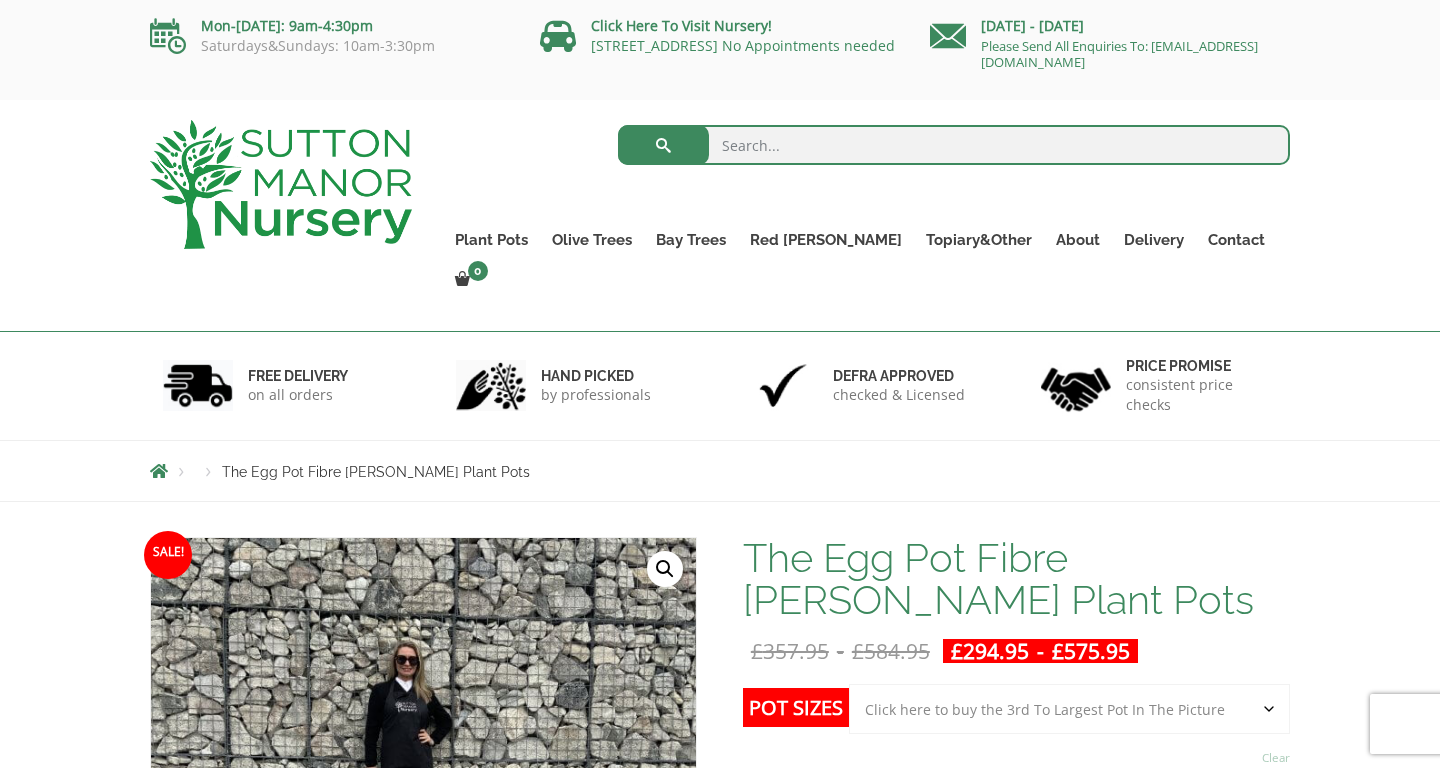 scroll, scrollTop: 0, scrollLeft: 0, axis: both 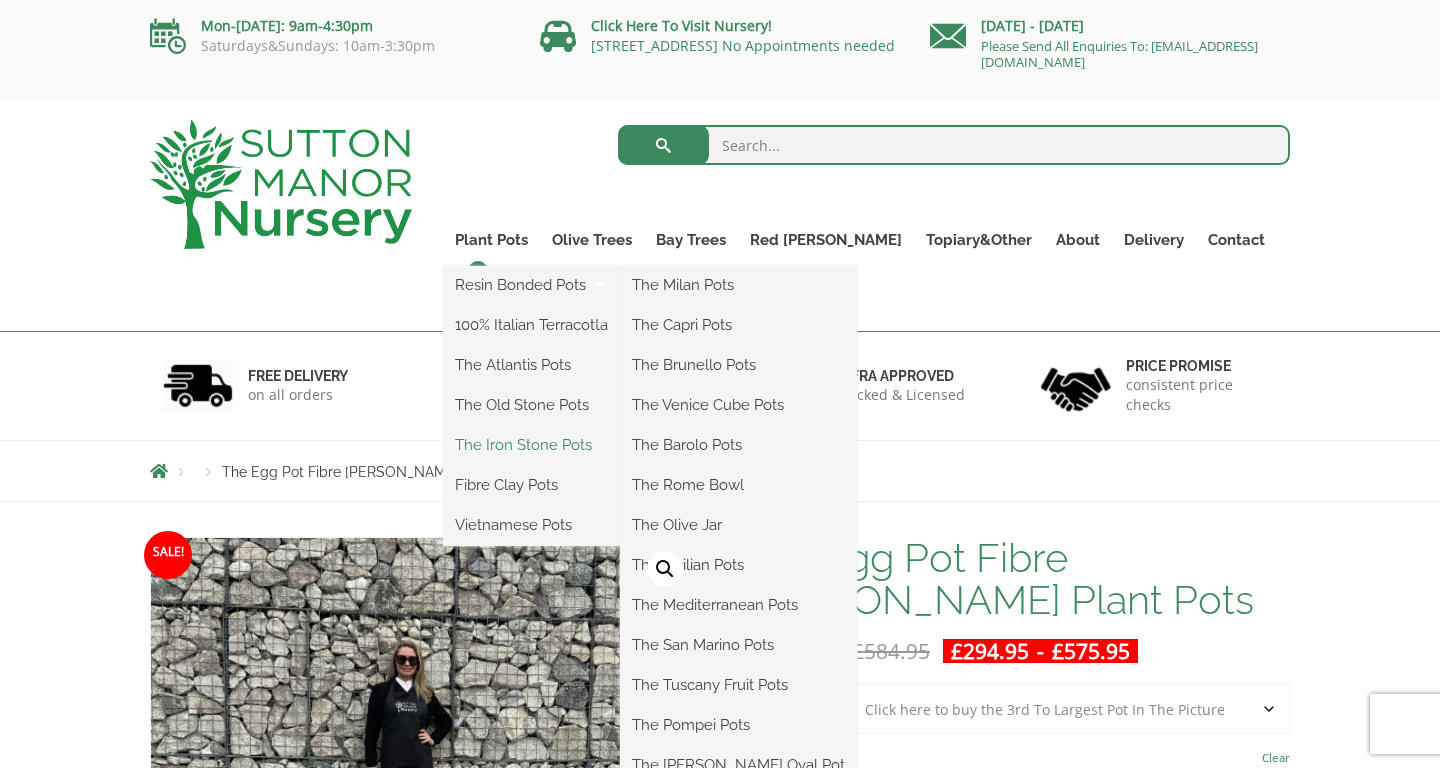 click on "The Iron Stone Pots" at bounding box center [531, 445] 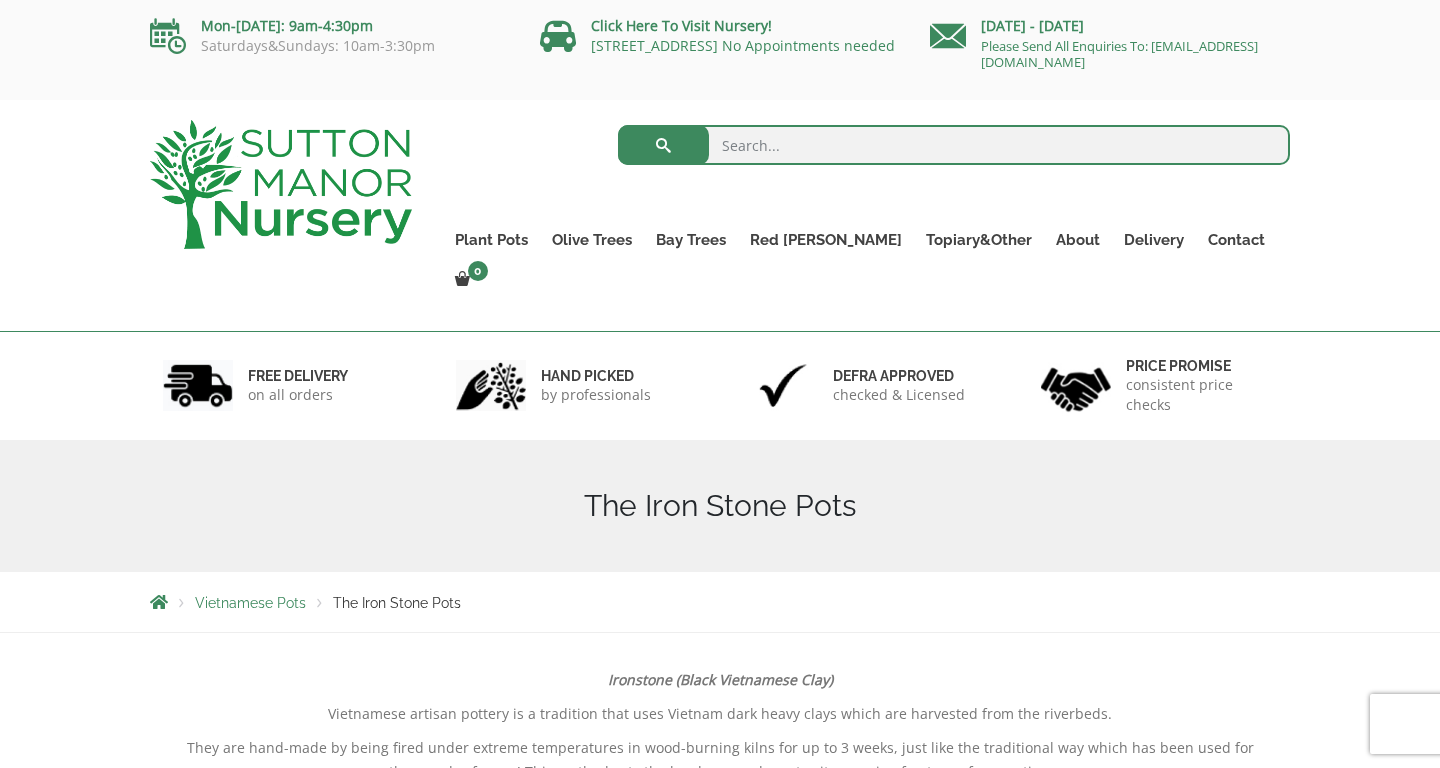 scroll, scrollTop: 0, scrollLeft: 0, axis: both 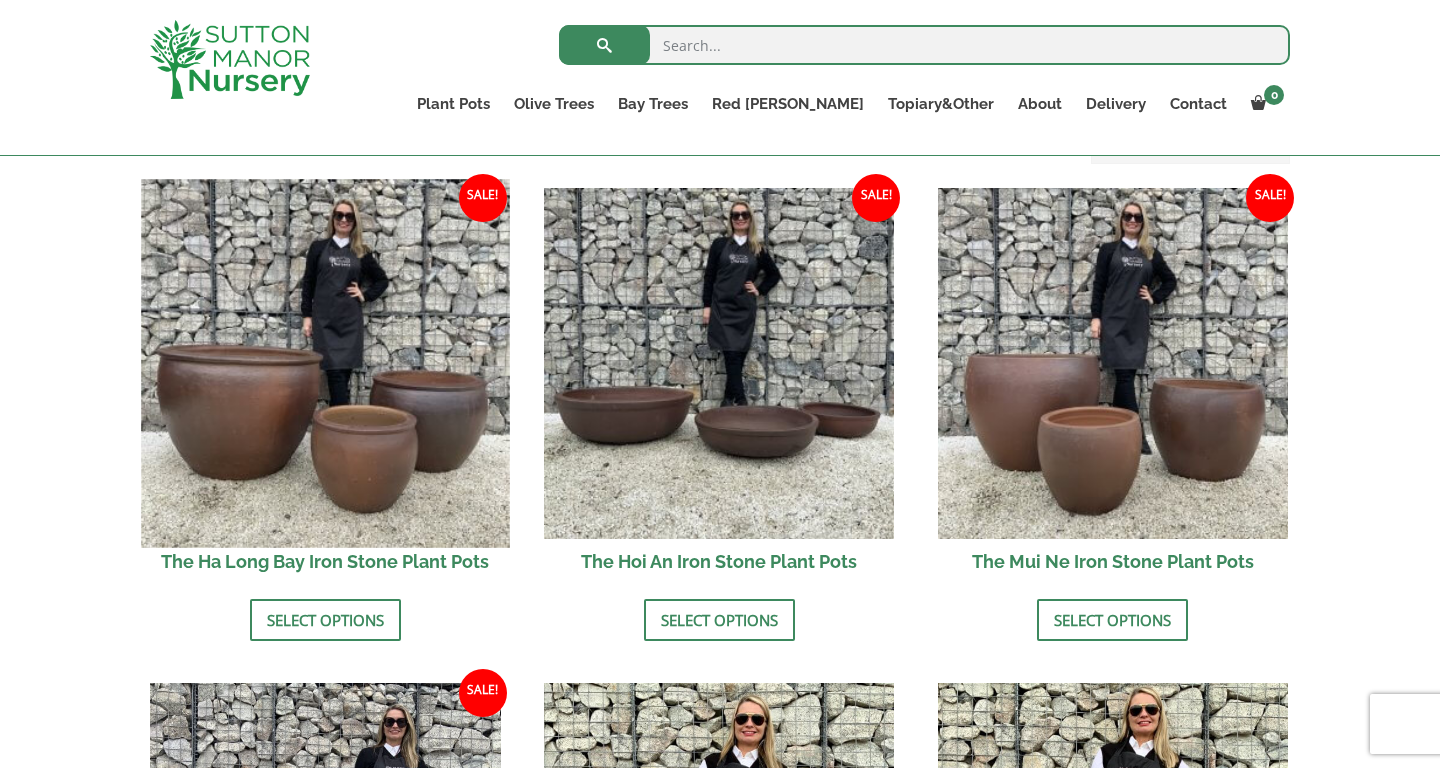 click at bounding box center (325, 363) 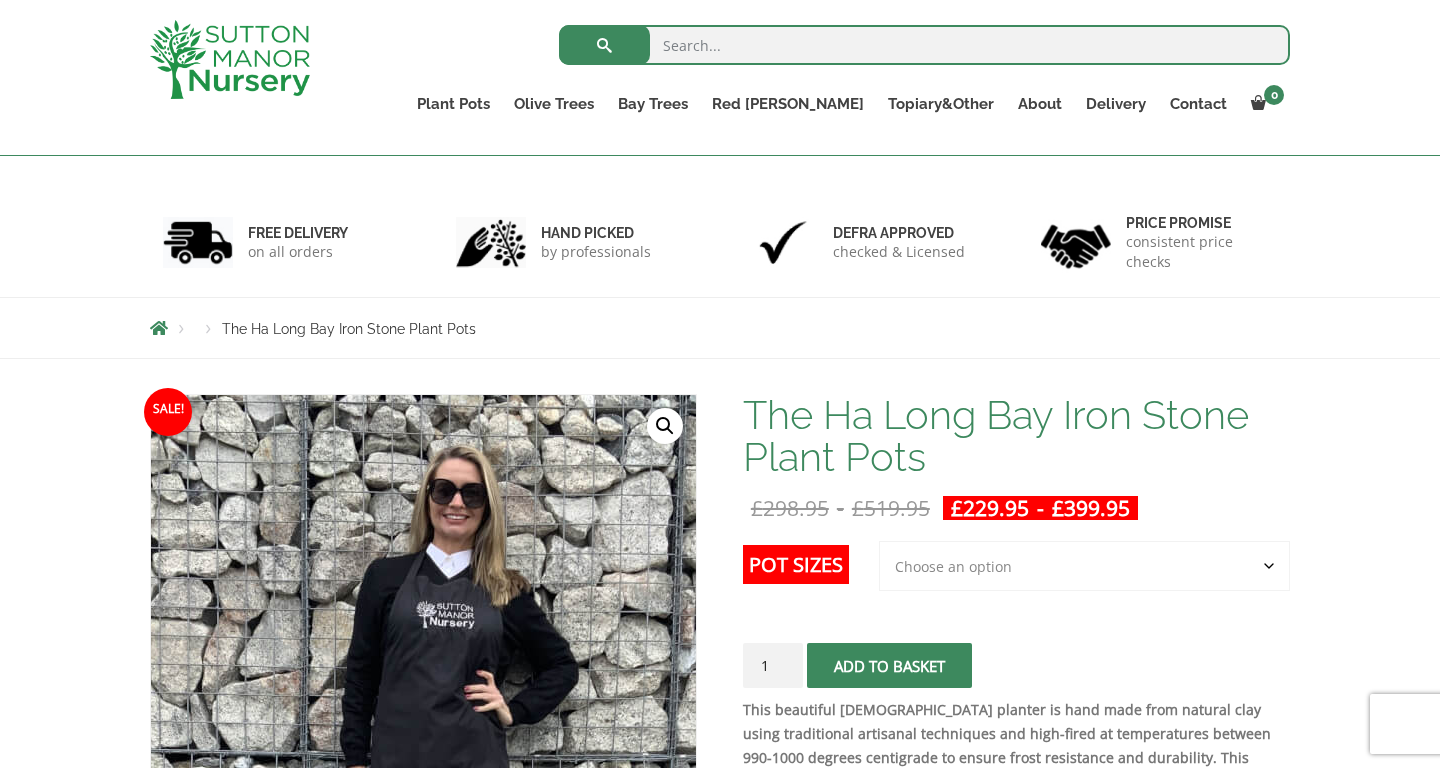 scroll, scrollTop: 203, scrollLeft: 0, axis: vertical 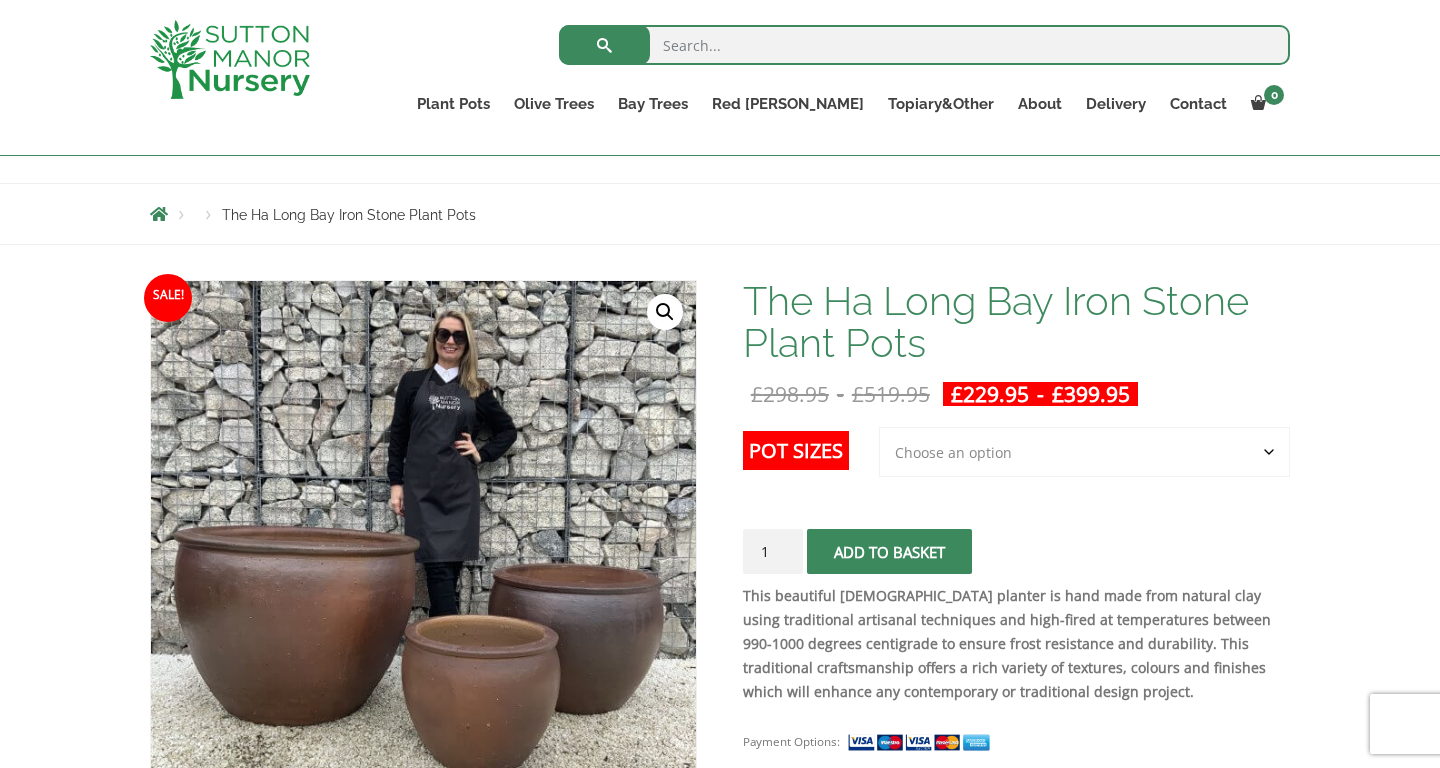 click on "Choose an option 3rd to Largest Pot In The Picture 2nd to Largest Pot In The Picture Largest pot In The Picture" 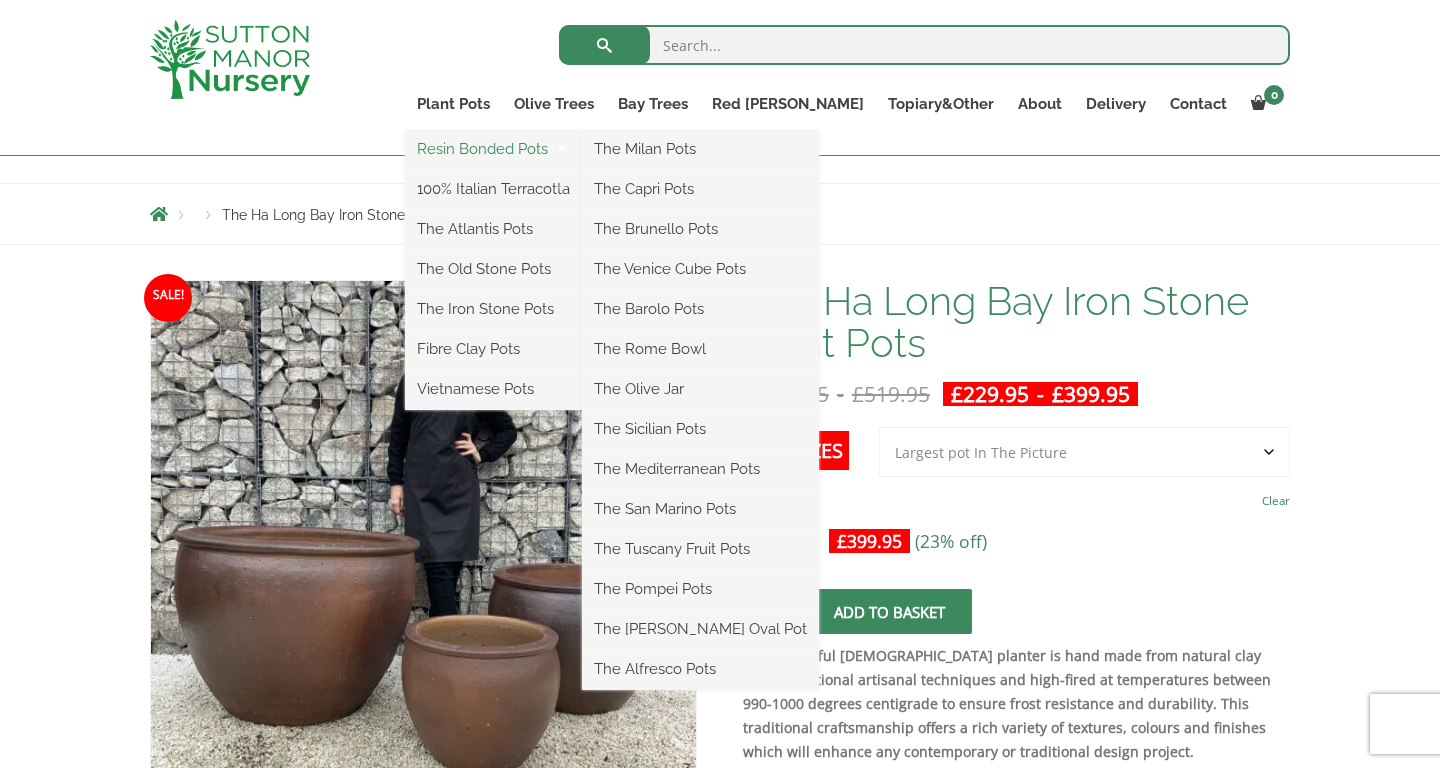 click on "Resin Bonded Pots" at bounding box center [493, 149] 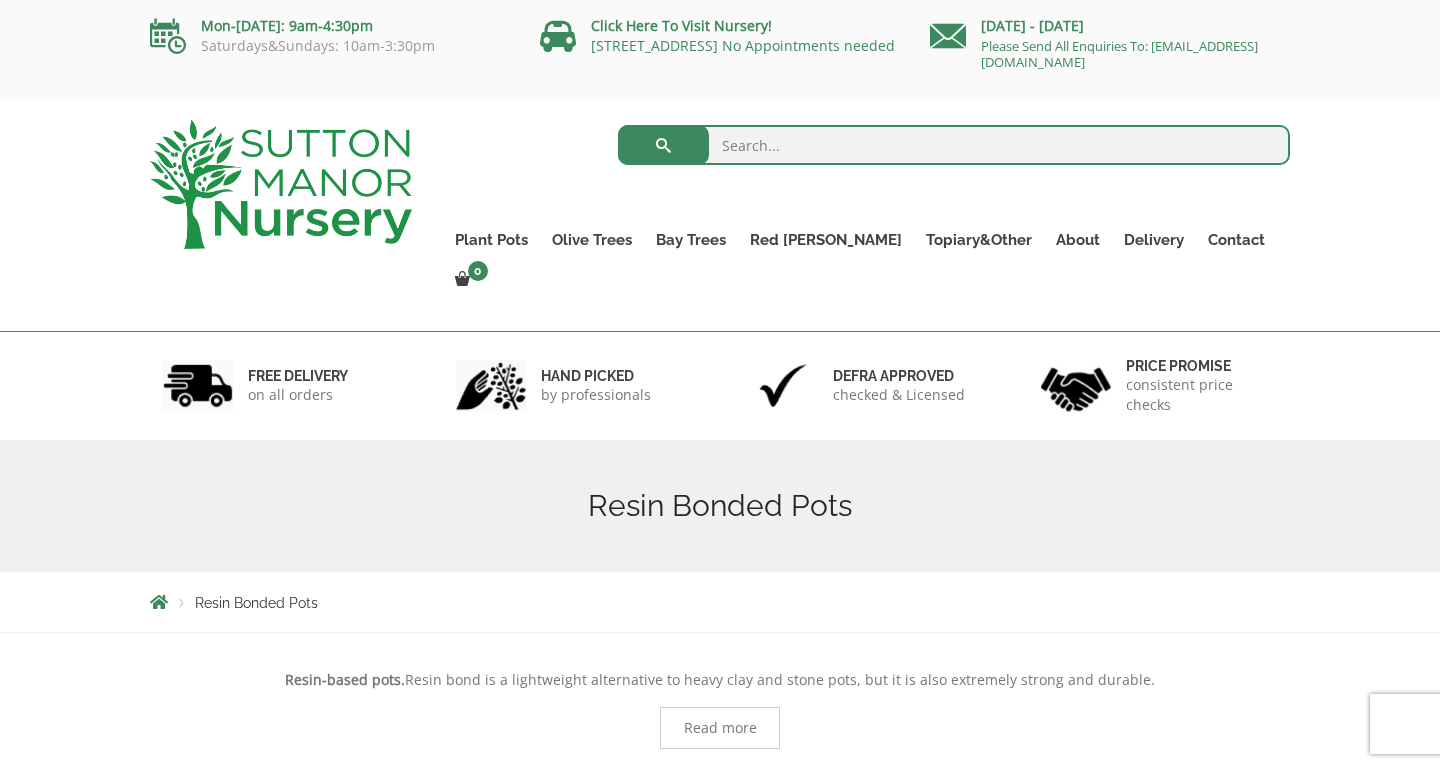 scroll, scrollTop: 0, scrollLeft: 0, axis: both 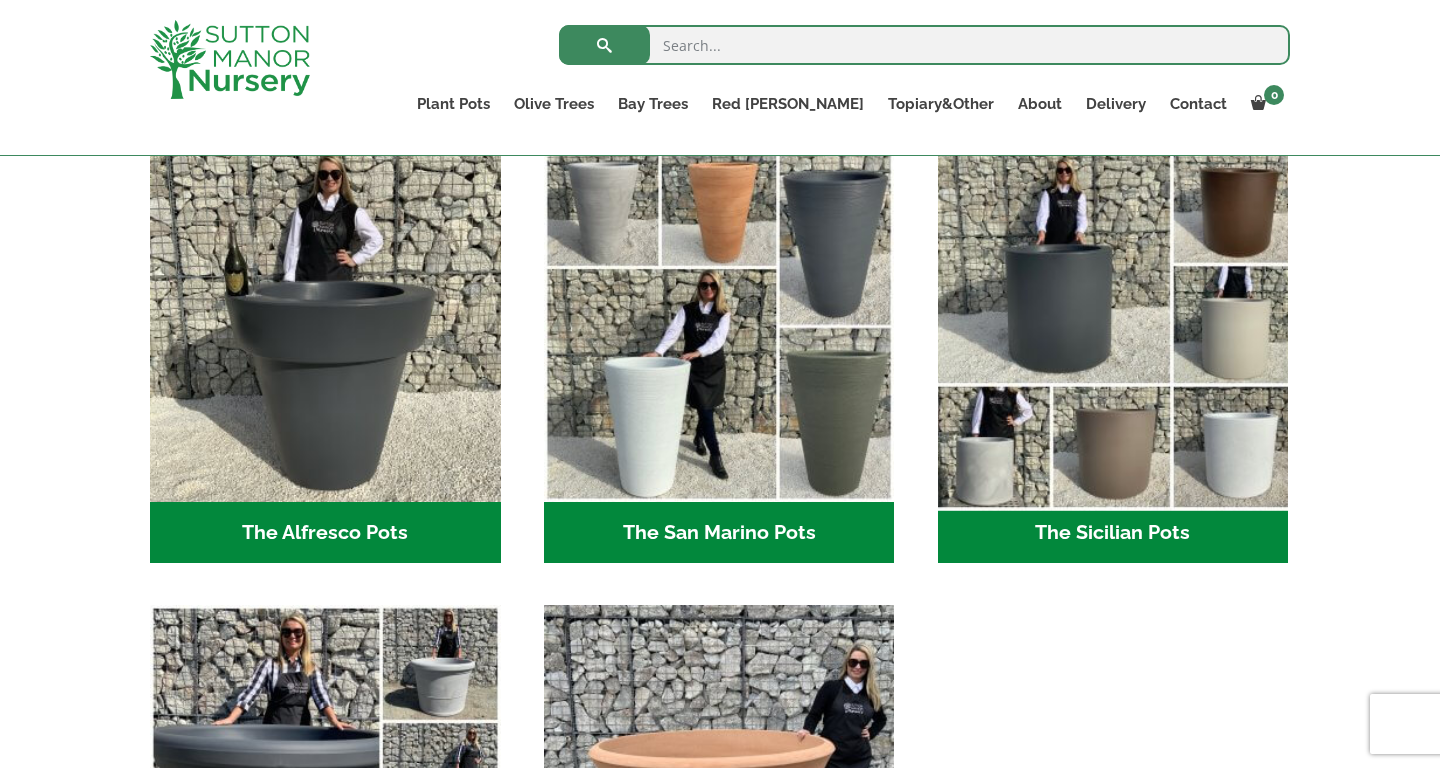 click at bounding box center (1113, 327) 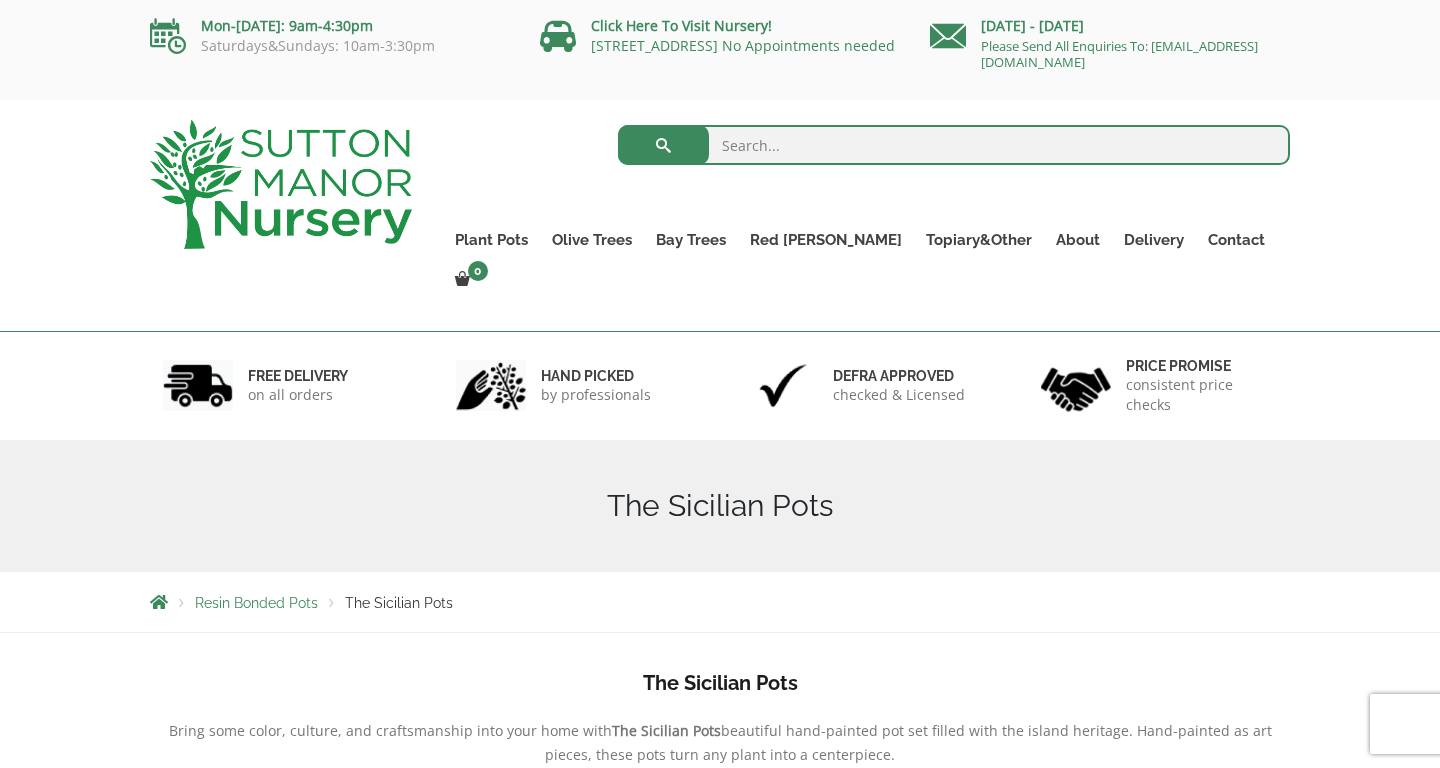 scroll, scrollTop: 348, scrollLeft: 0, axis: vertical 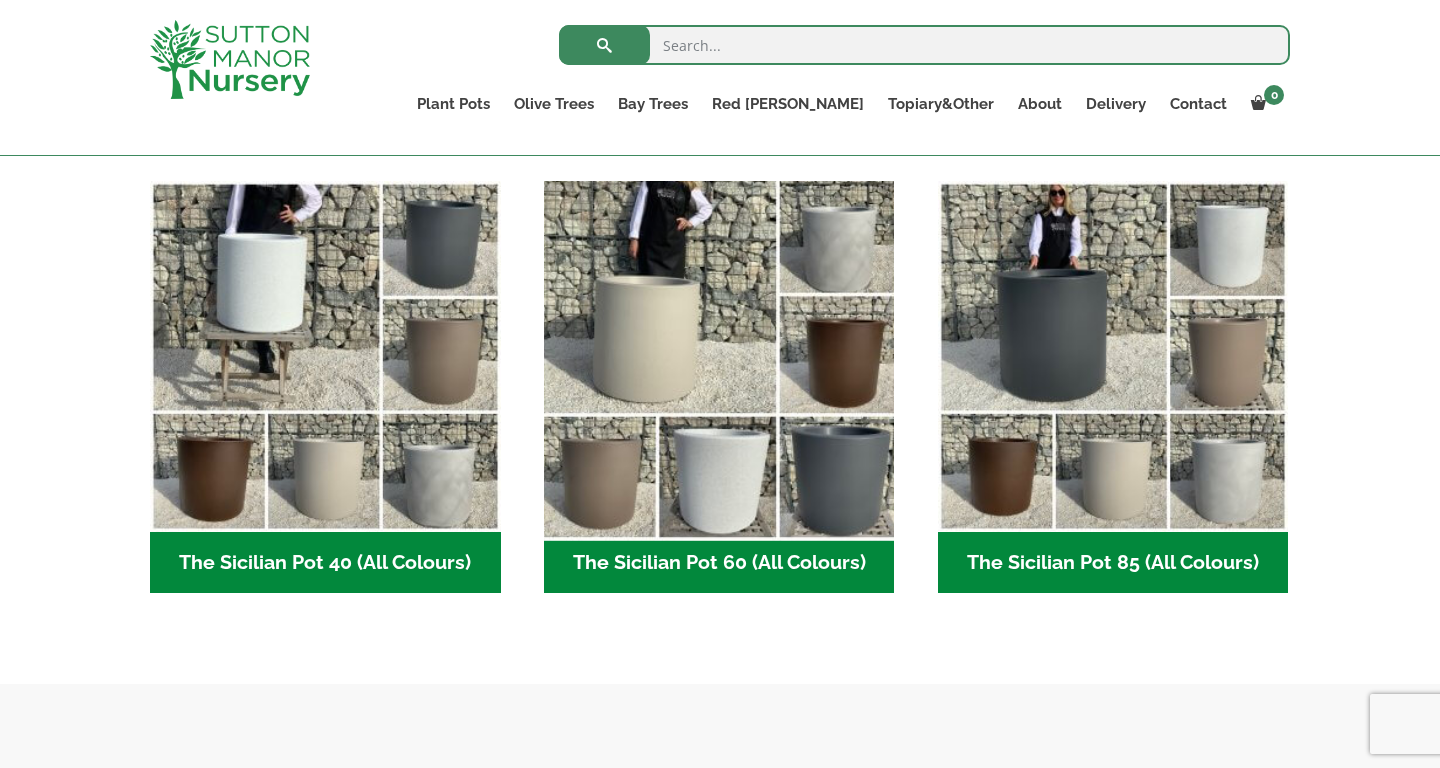 click at bounding box center [719, 356] 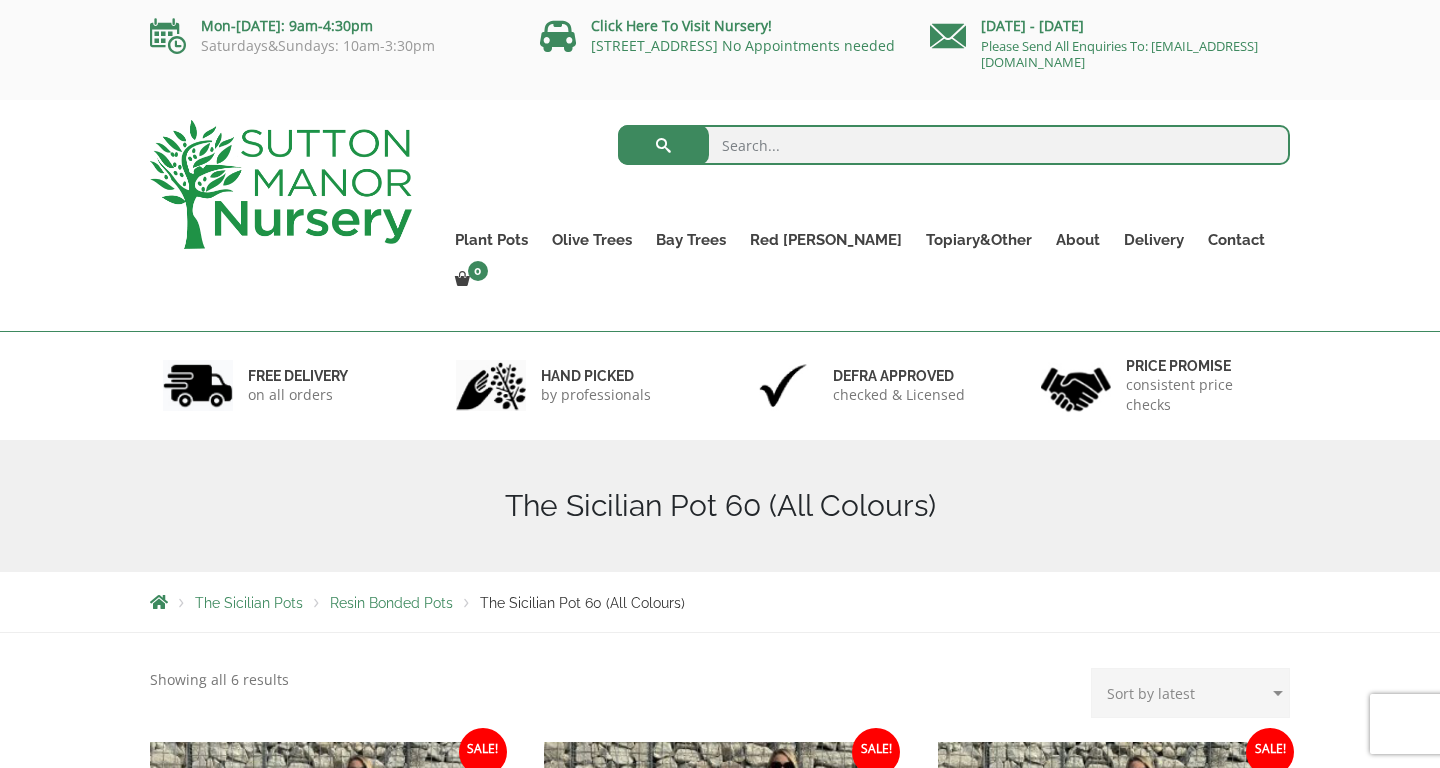 scroll, scrollTop: 0, scrollLeft: 0, axis: both 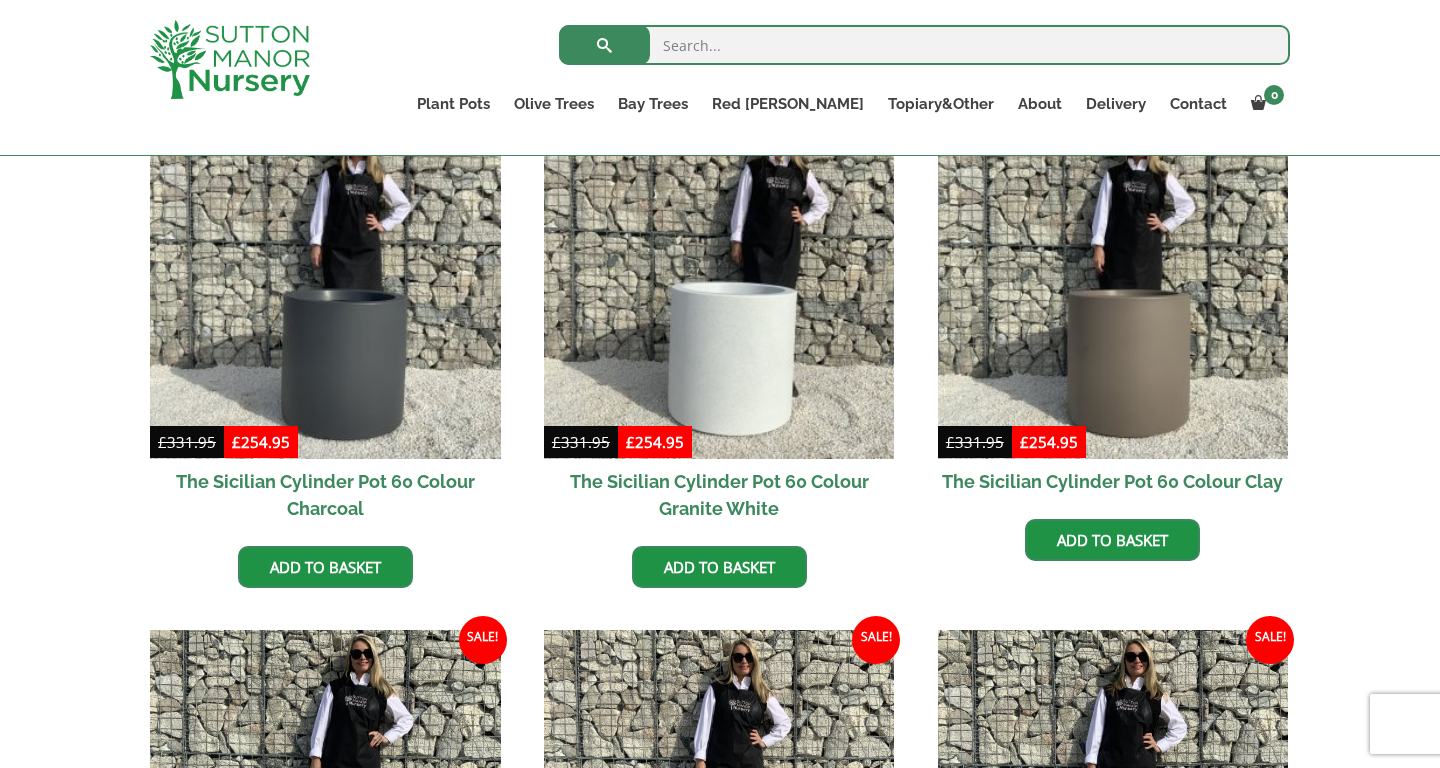 click at bounding box center (719, 283) 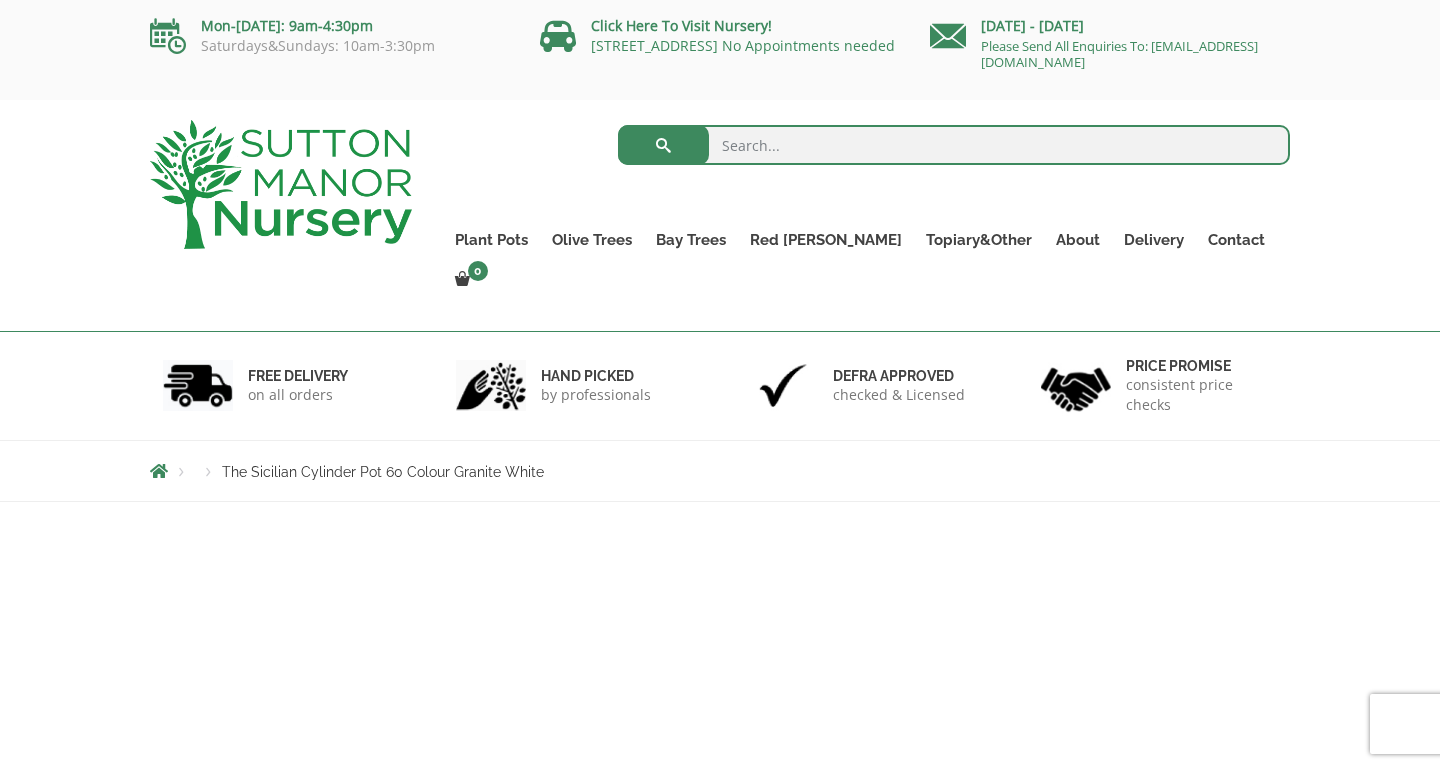 scroll, scrollTop: 0, scrollLeft: 0, axis: both 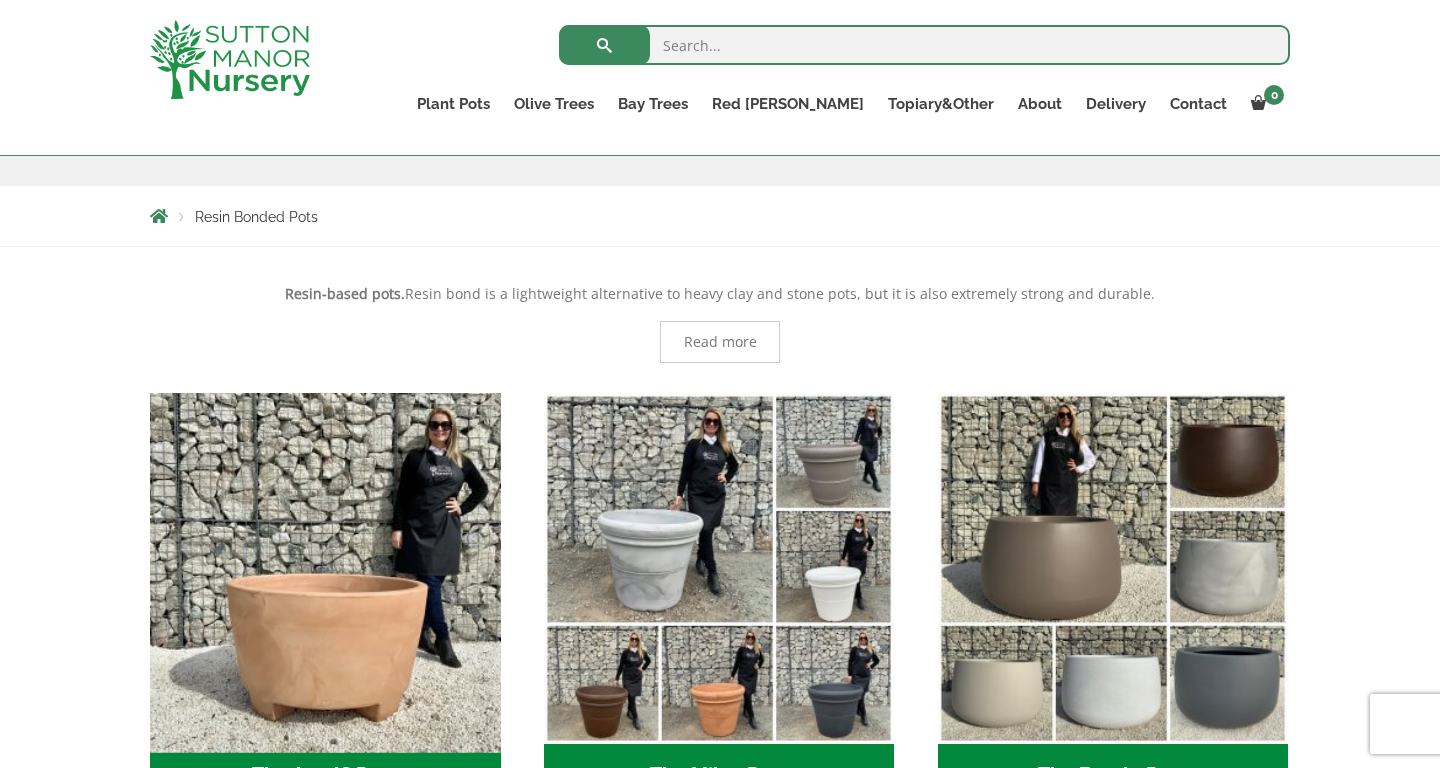 click at bounding box center [325, 568] 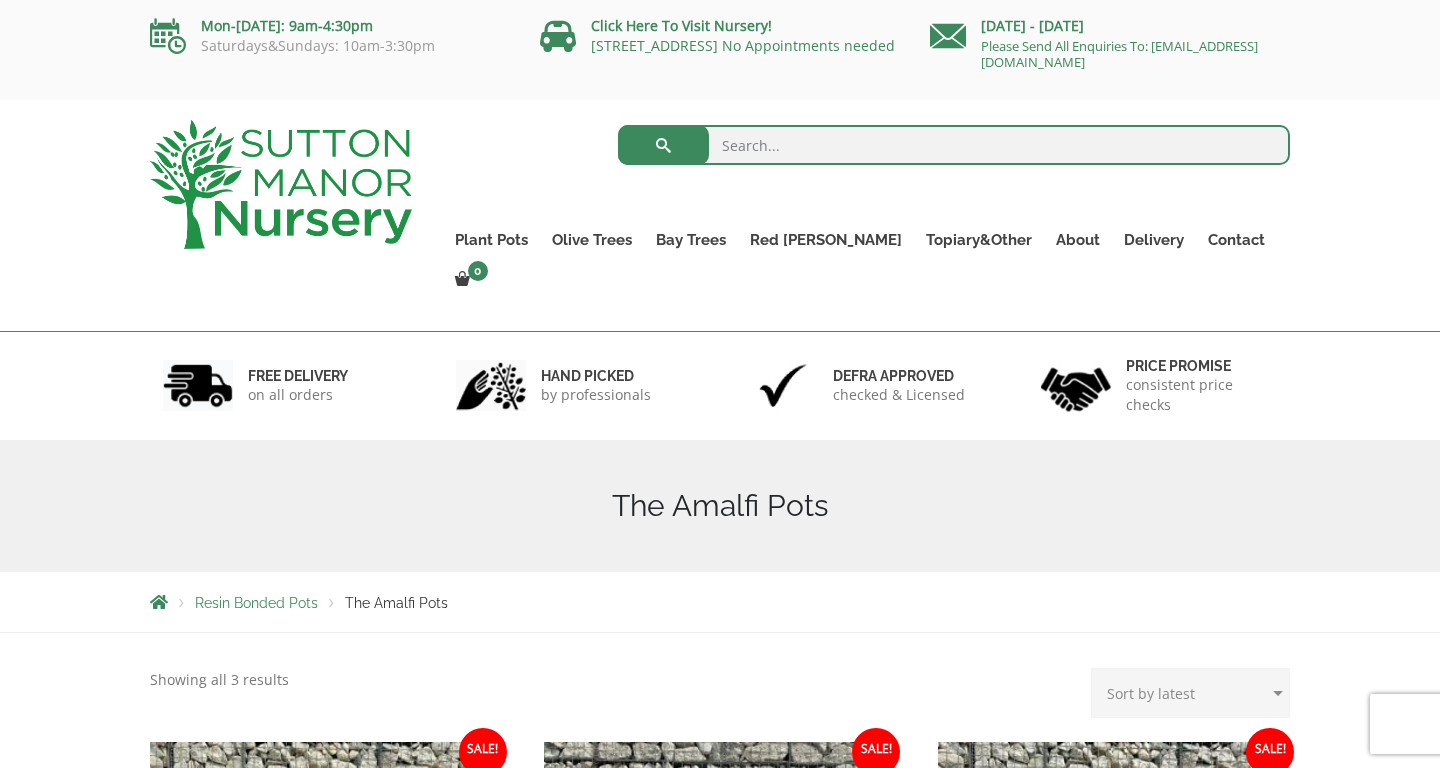 scroll, scrollTop: 0, scrollLeft: 0, axis: both 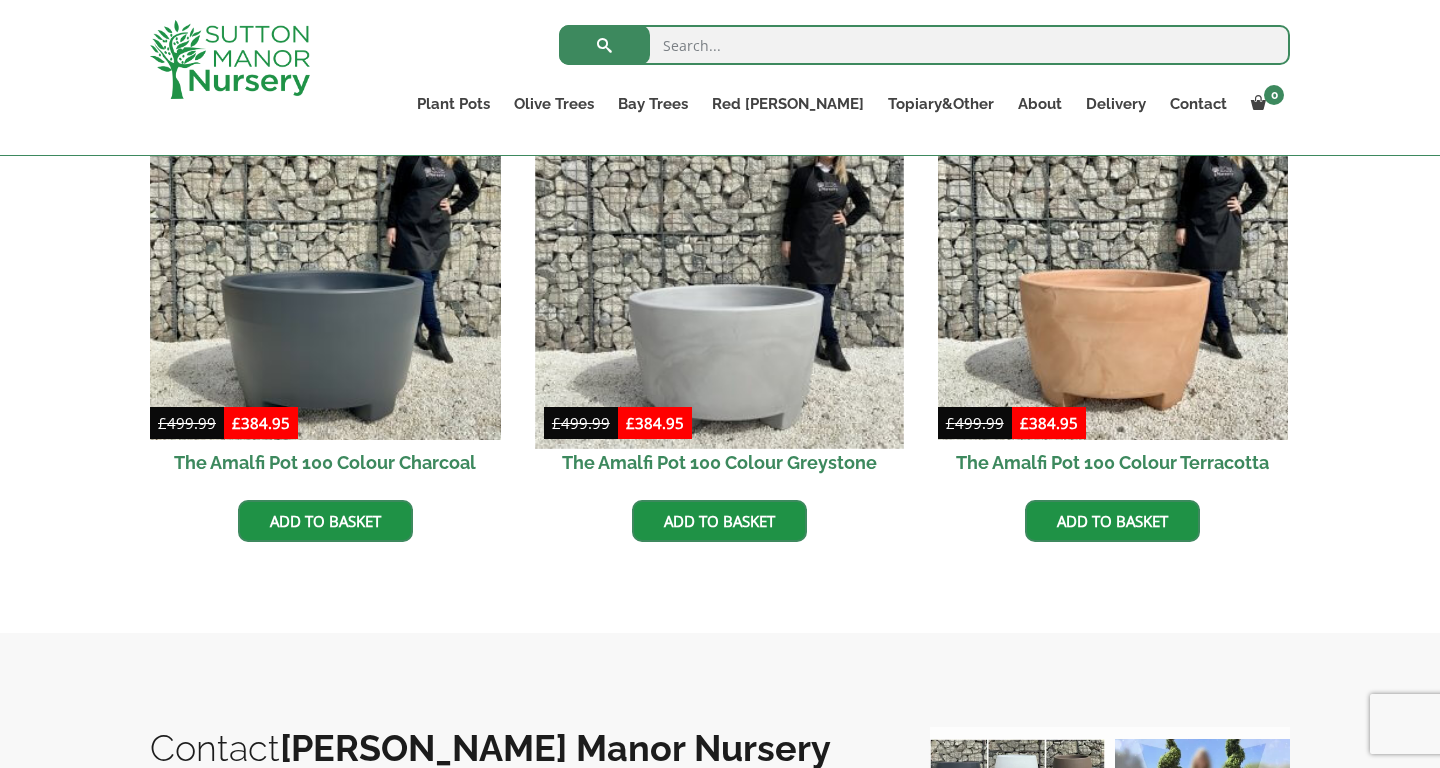 click at bounding box center (719, 264) 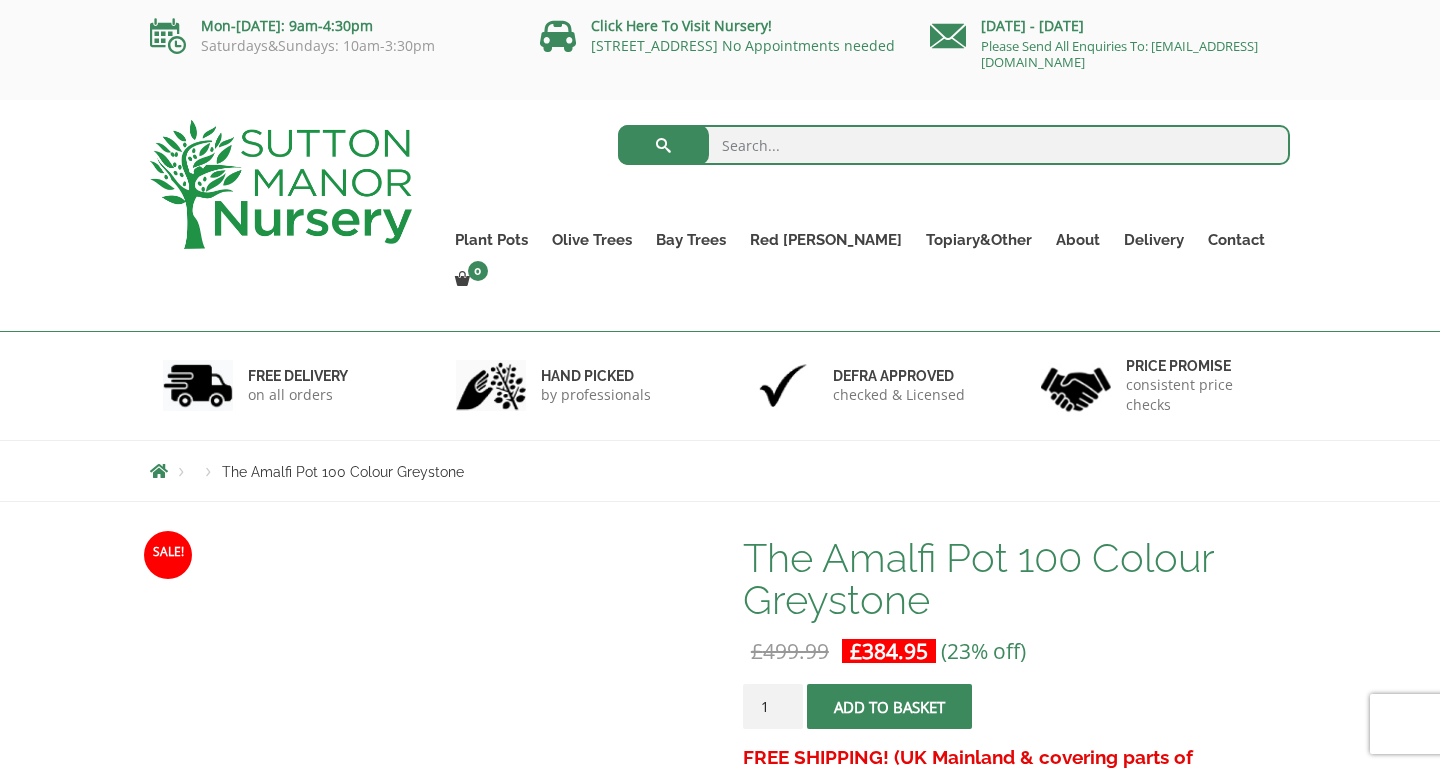 scroll, scrollTop: 0, scrollLeft: 0, axis: both 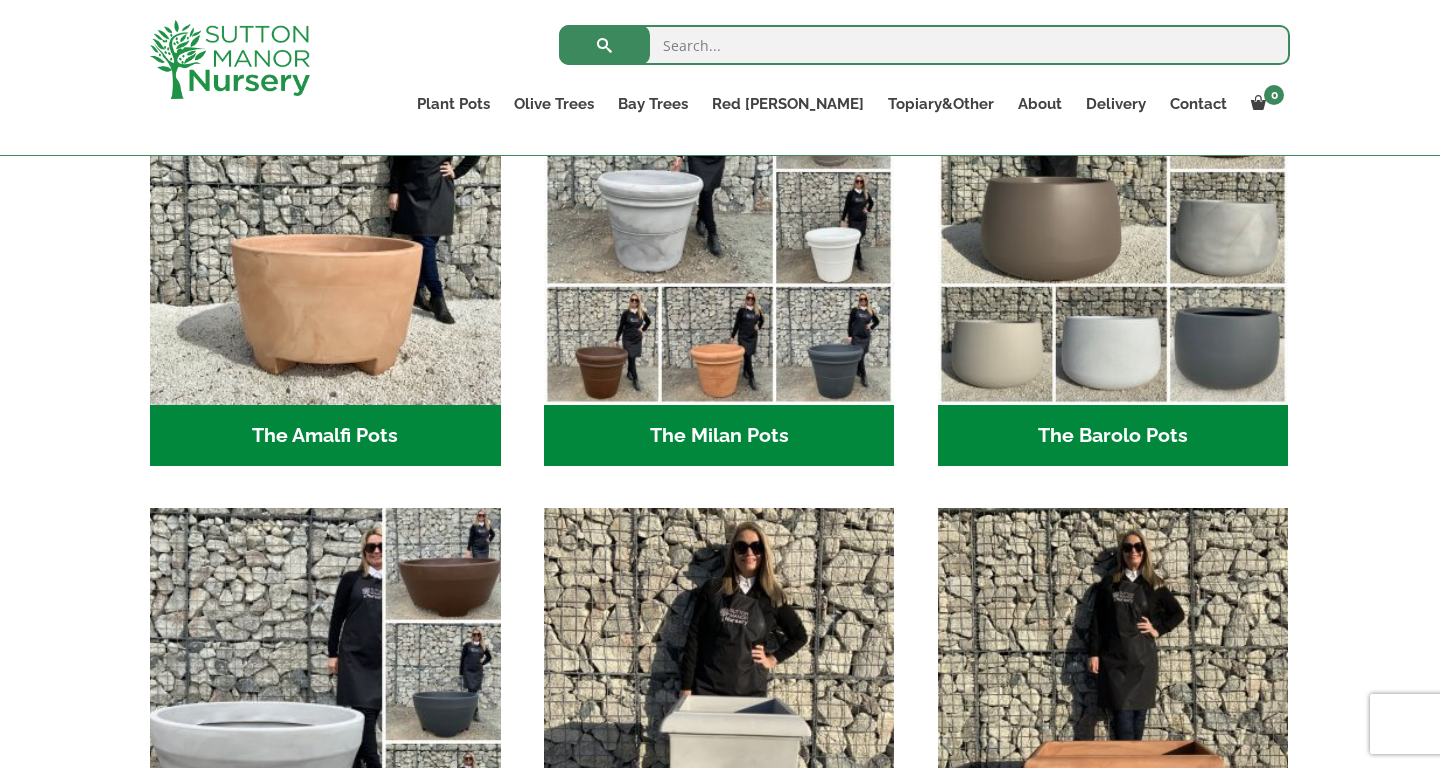 click at bounding box center [325, 684] 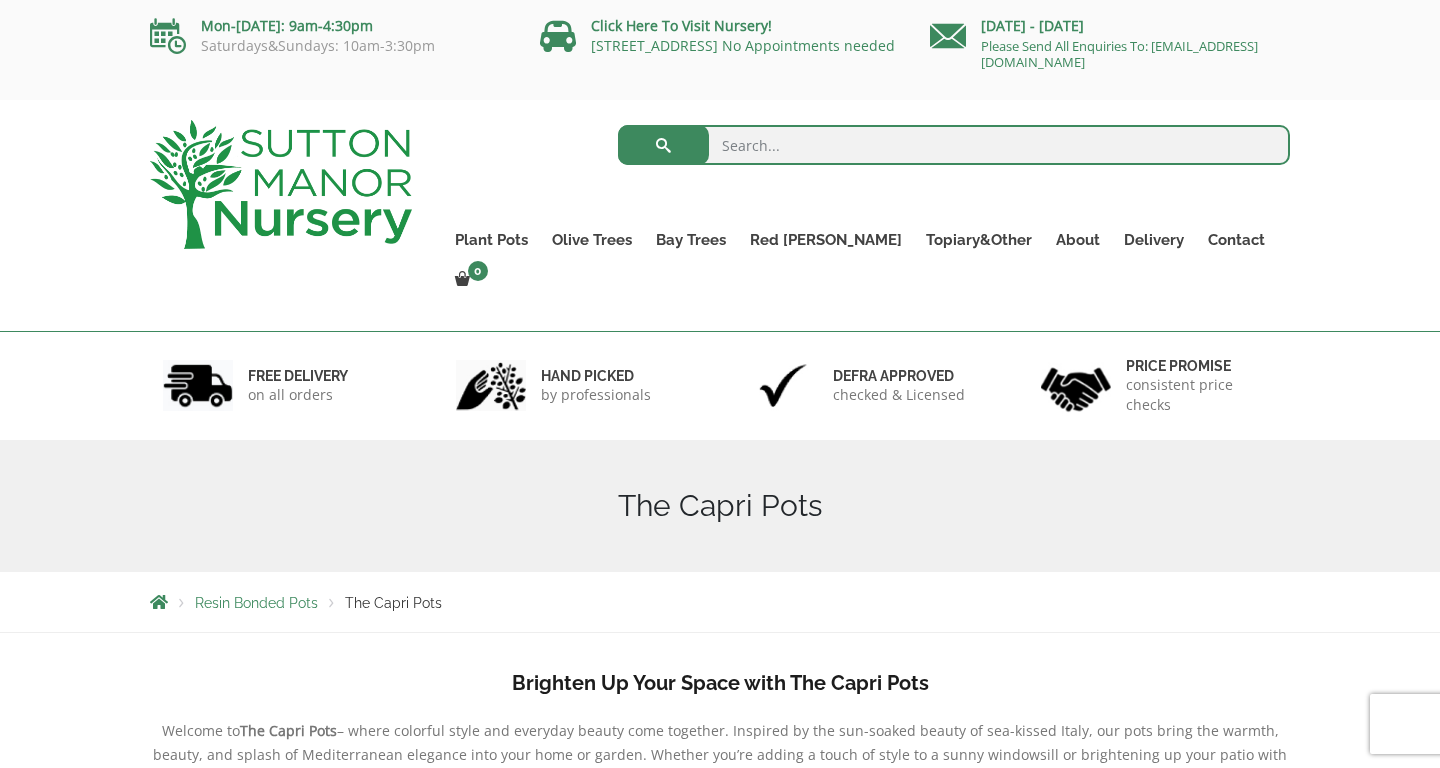 scroll, scrollTop: 0, scrollLeft: 0, axis: both 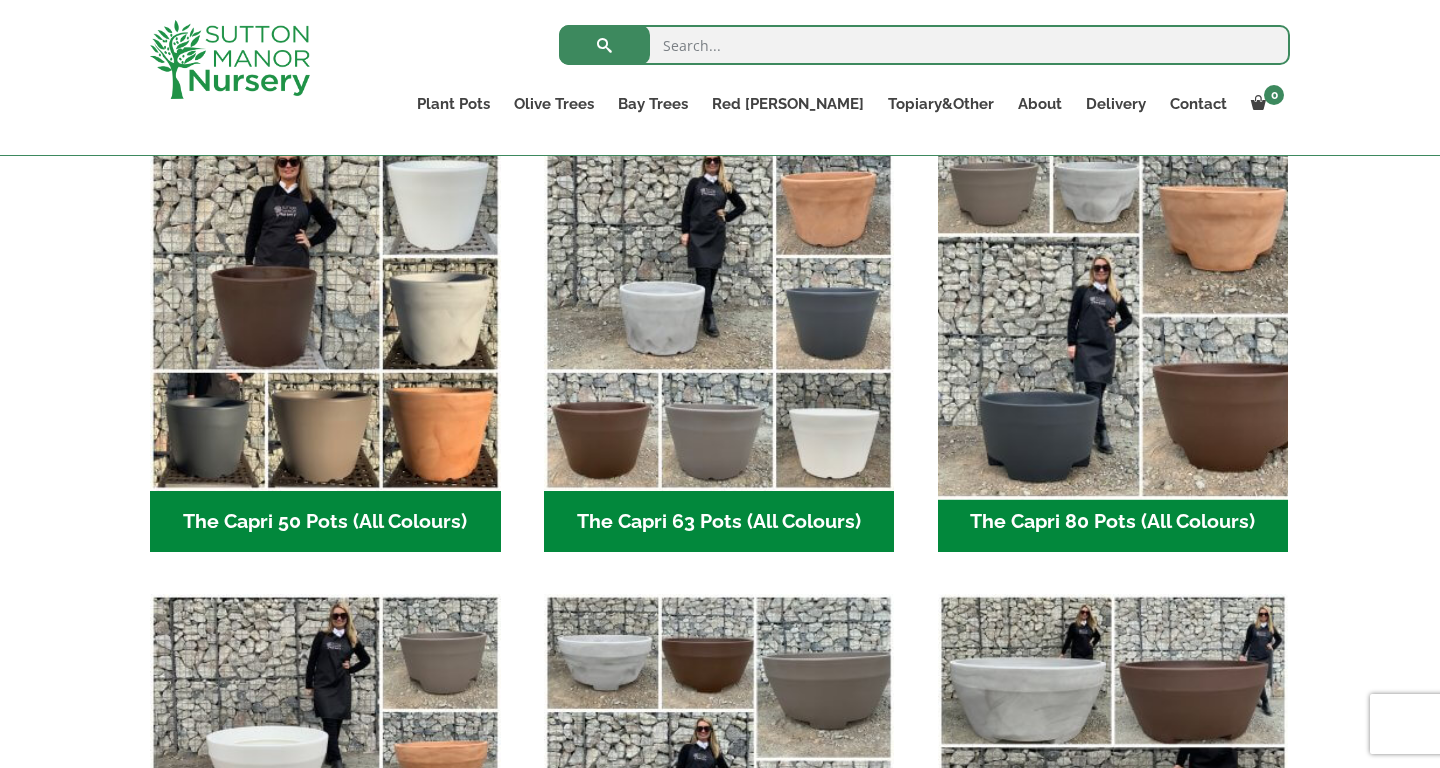 click at bounding box center (1113, 315) 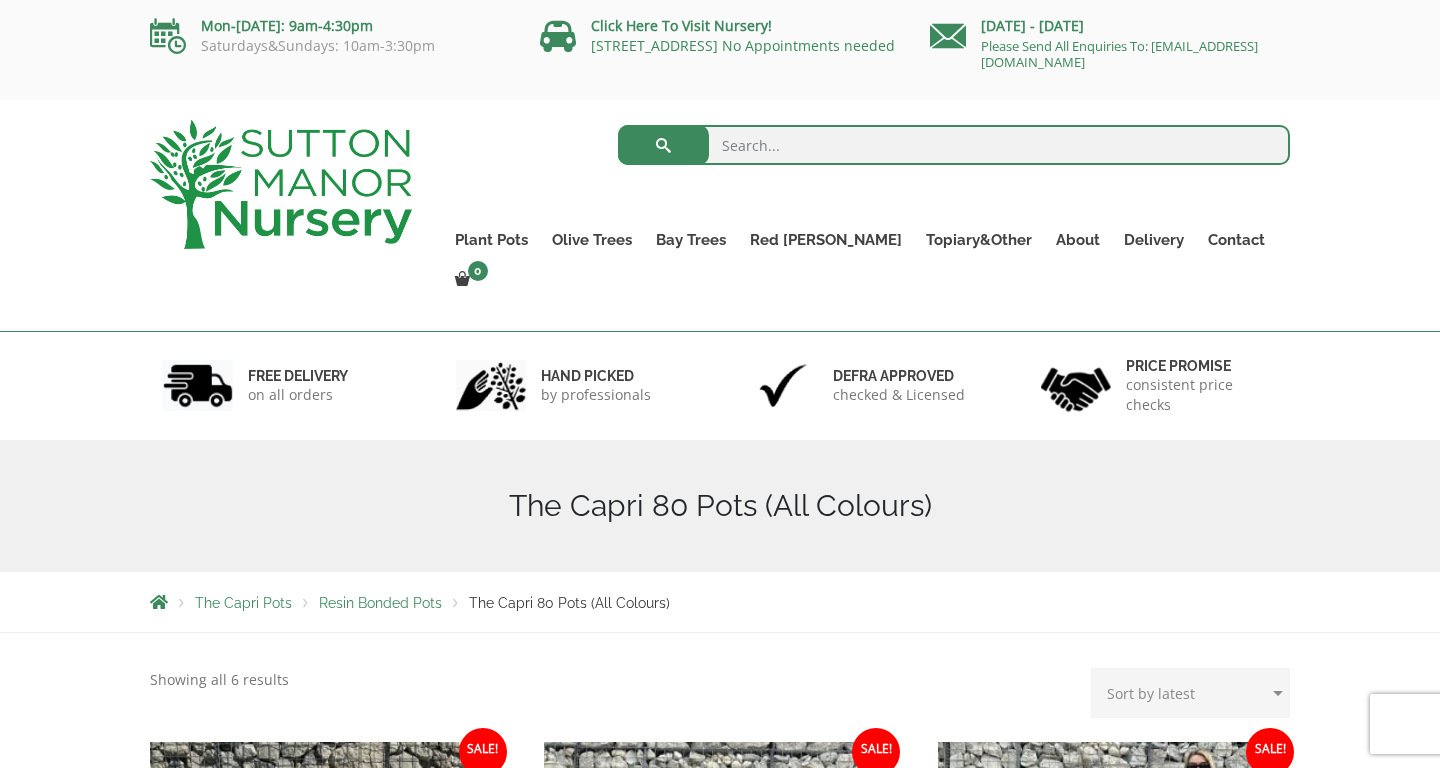 scroll, scrollTop: 0, scrollLeft: 0, axis: both 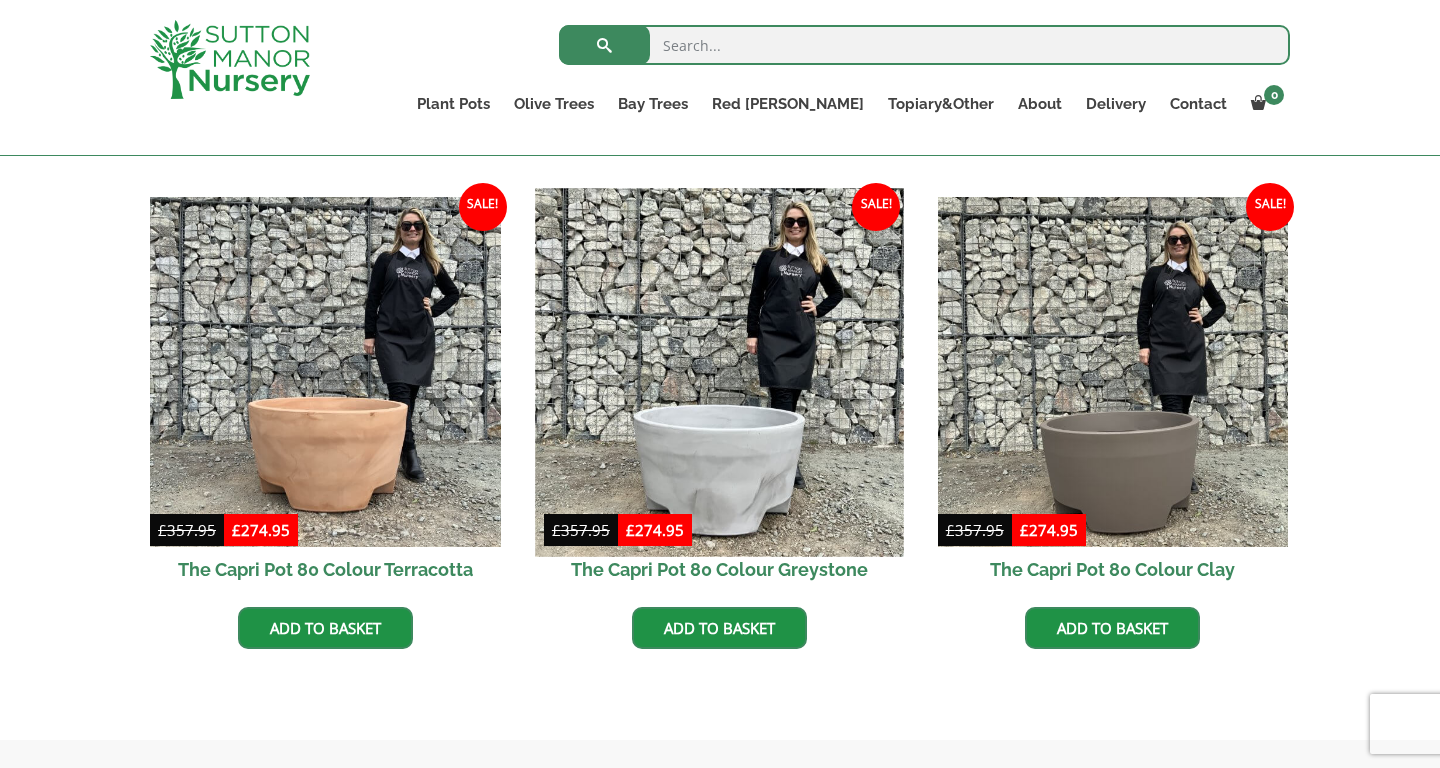 click at bounding box center (719, 372) 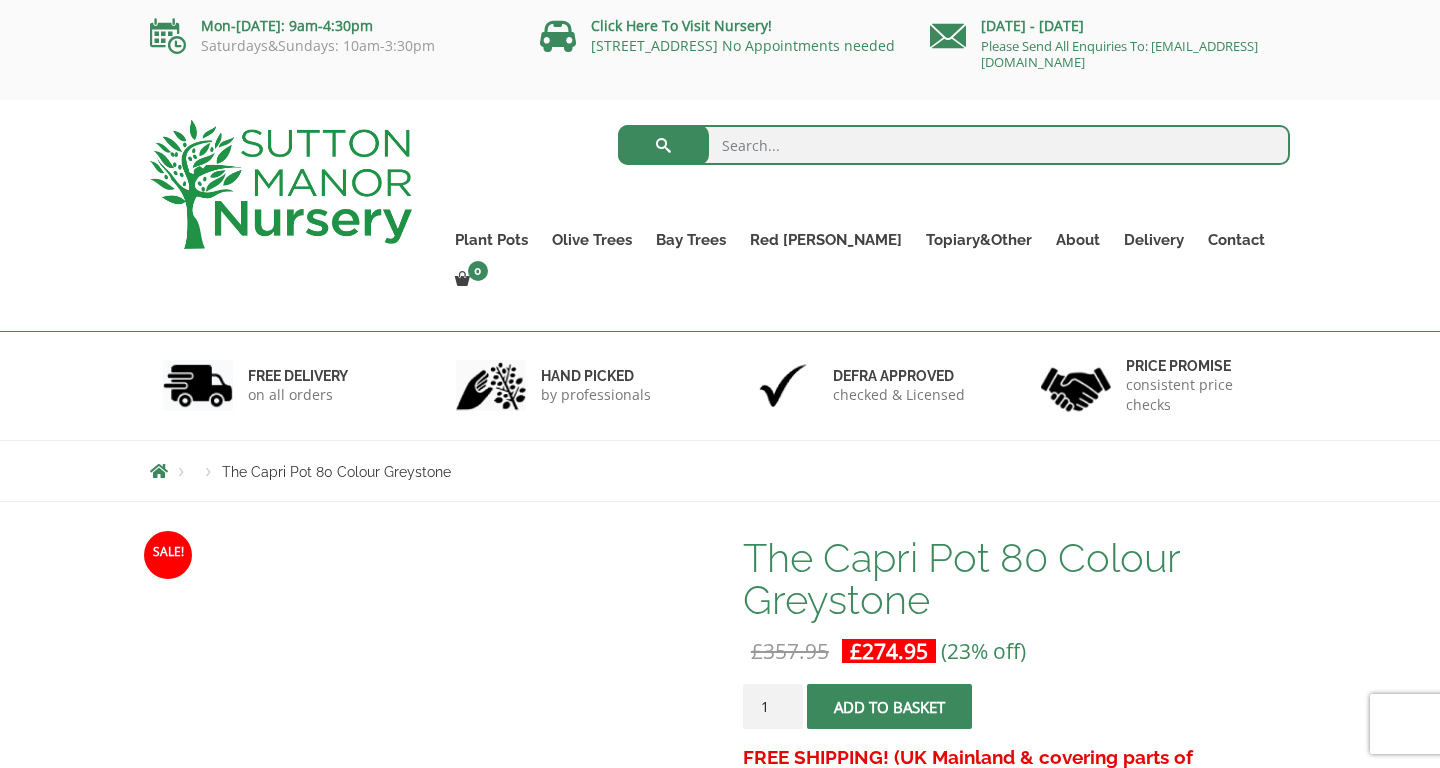 scroll, scrollTop: 0, scrollLeft: 0, axis: both 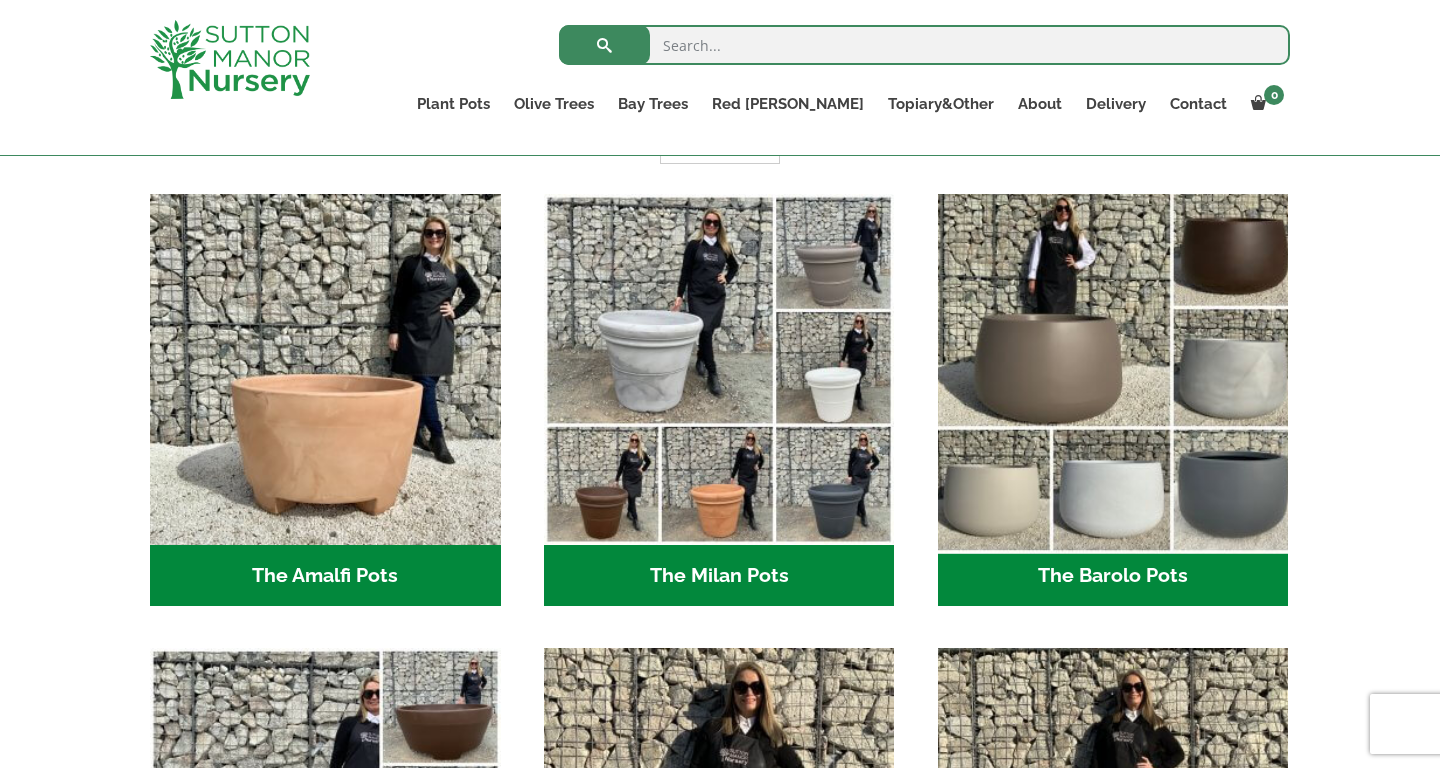 click at bounding box center [1113, 369] 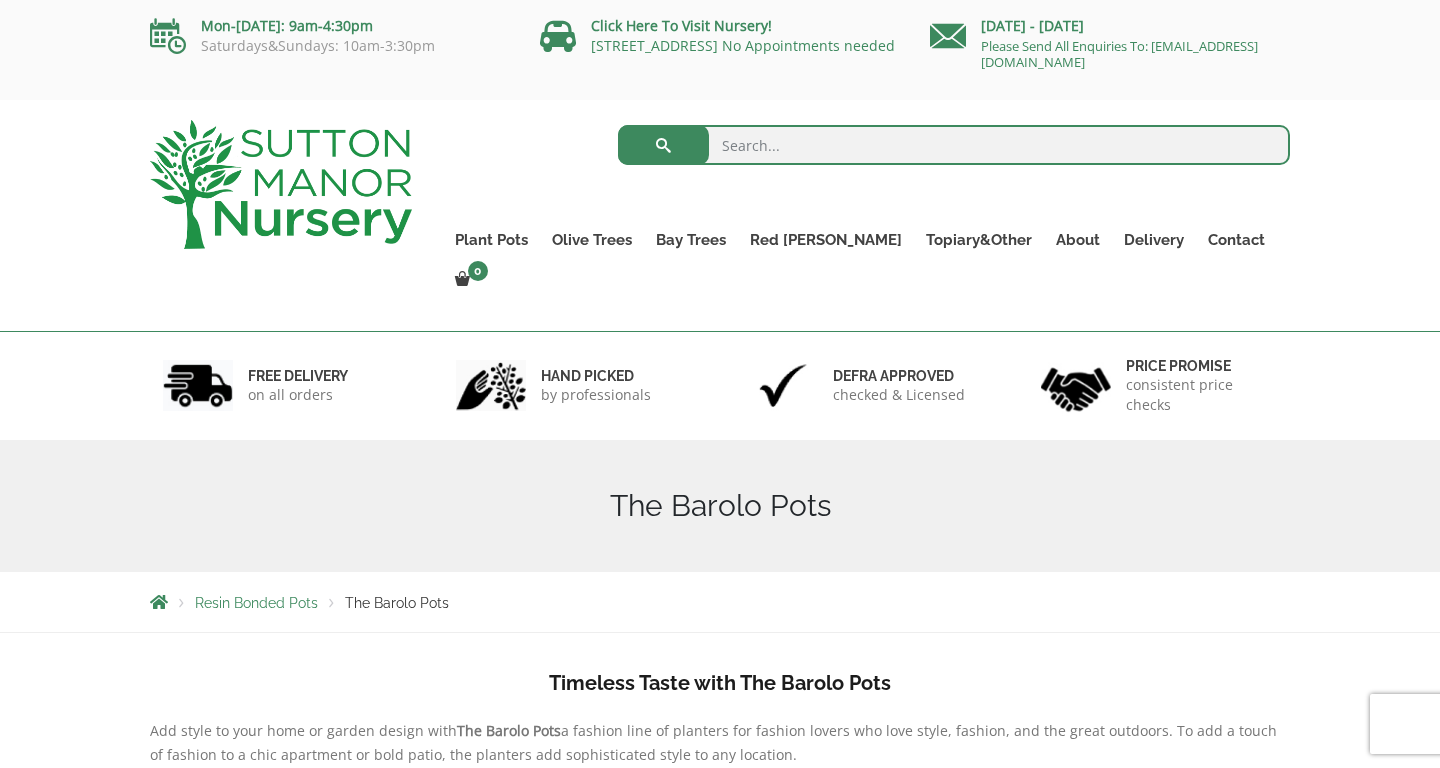 scroll, scrollTop: 0, scrollLeft: 0, axis: both 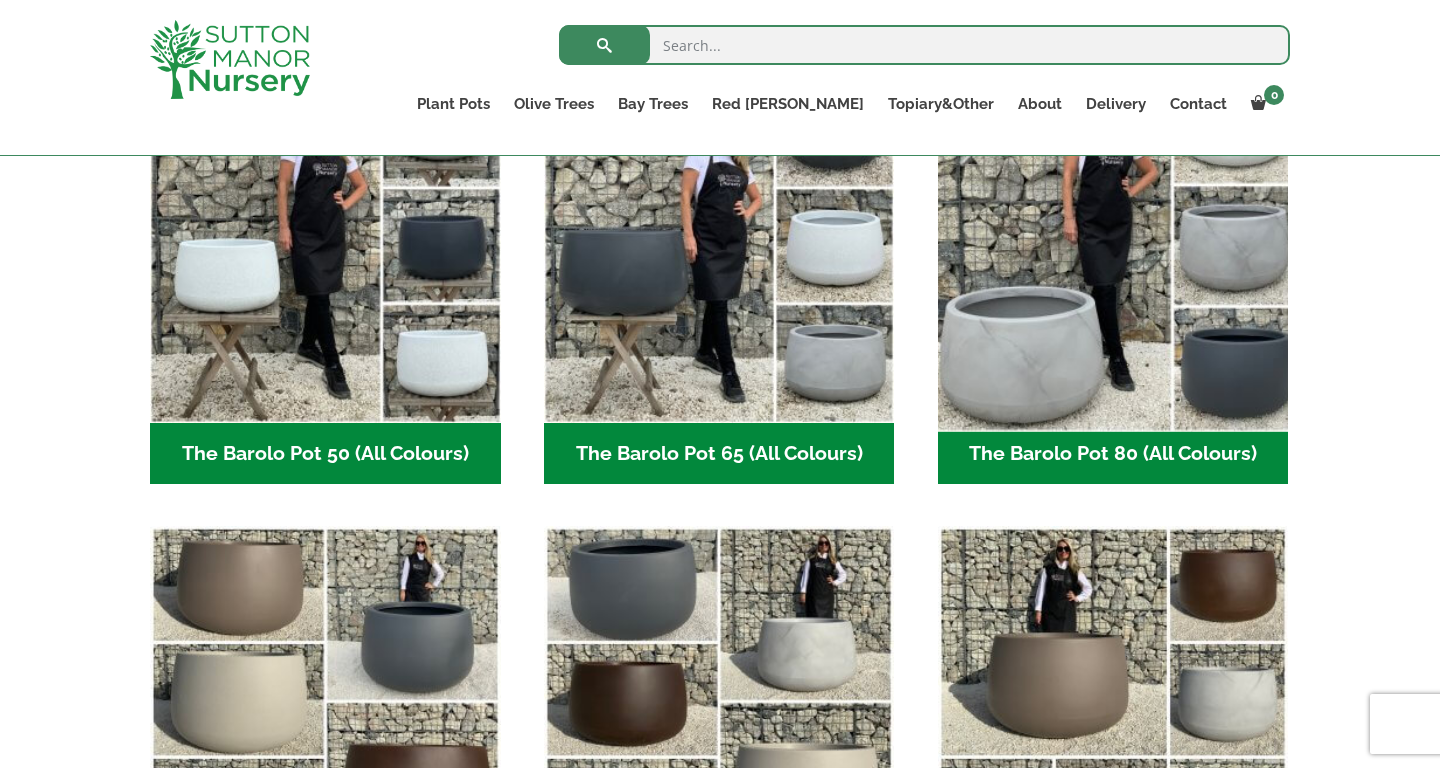 click at bounding box center (1113, 247) 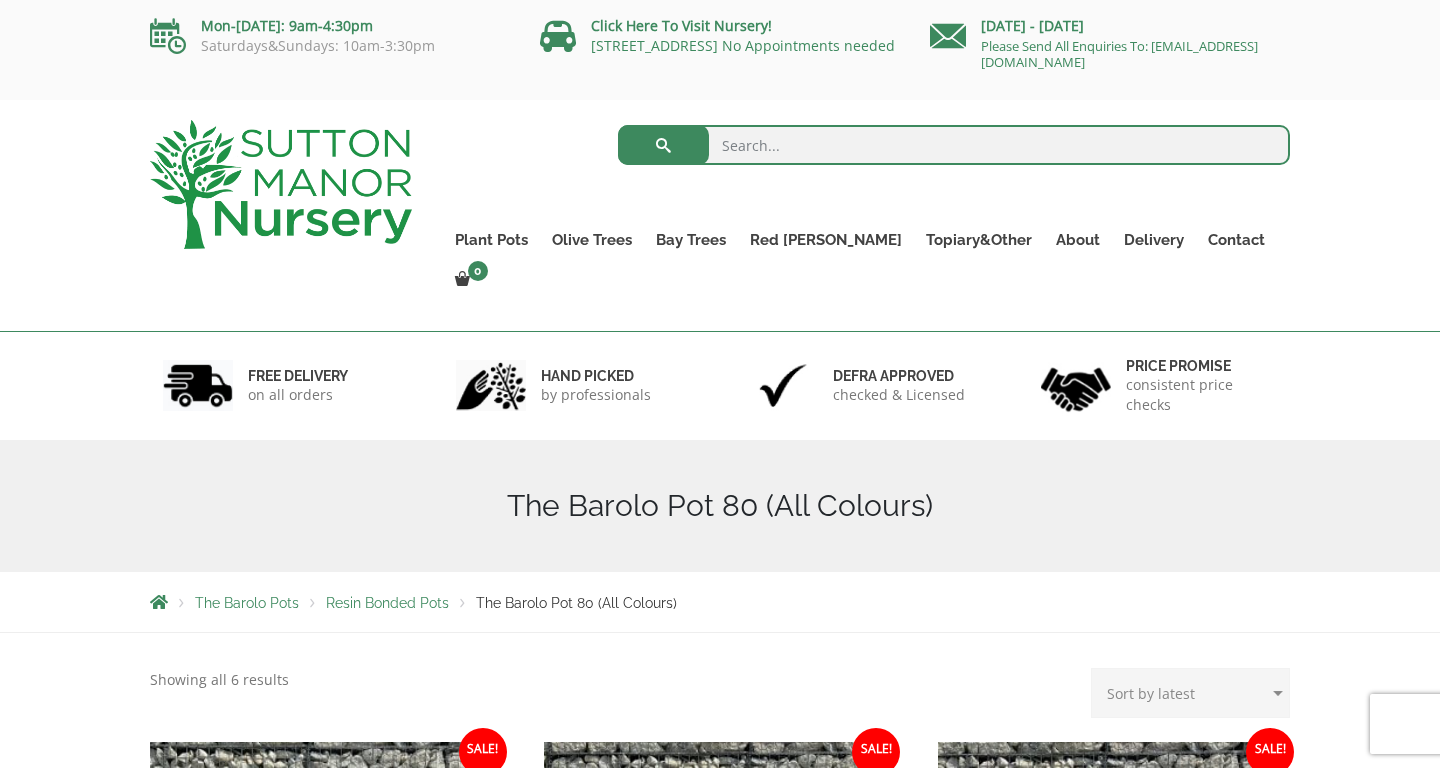 scroll, scrollTop: 0, scrollLeft: 0, axis: both 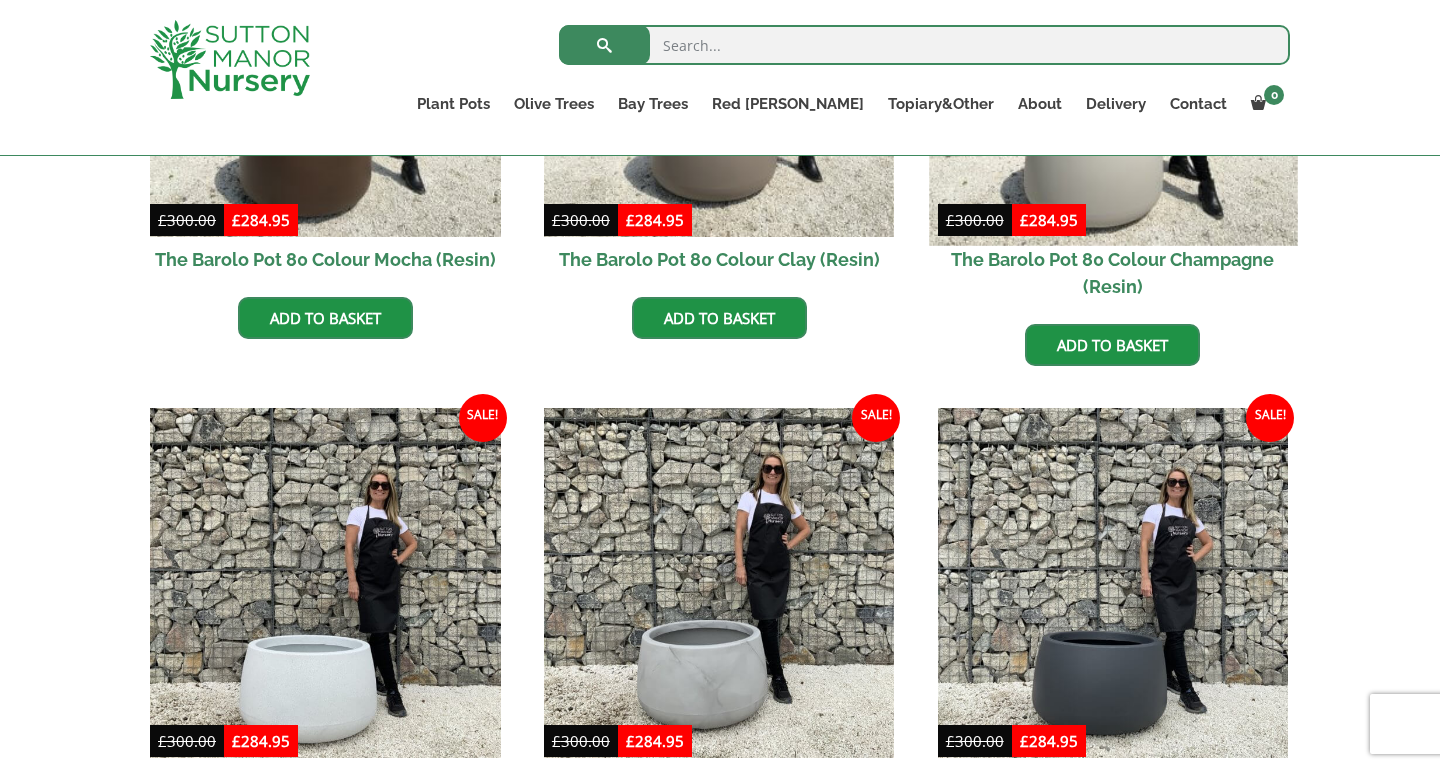 click at bounding box center (1113, 61) 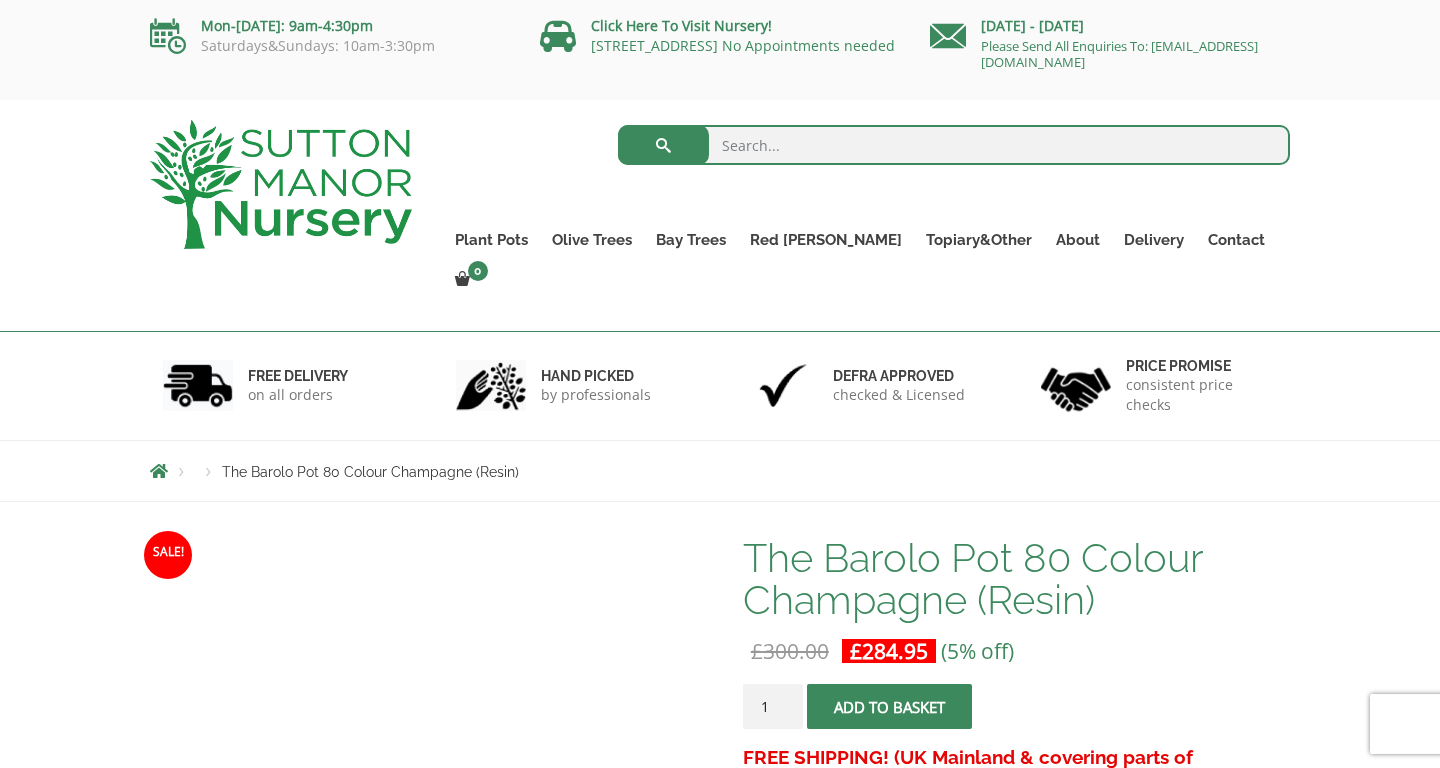 scroll, scrollTop: 0, scrollLeft: 0, axis: both 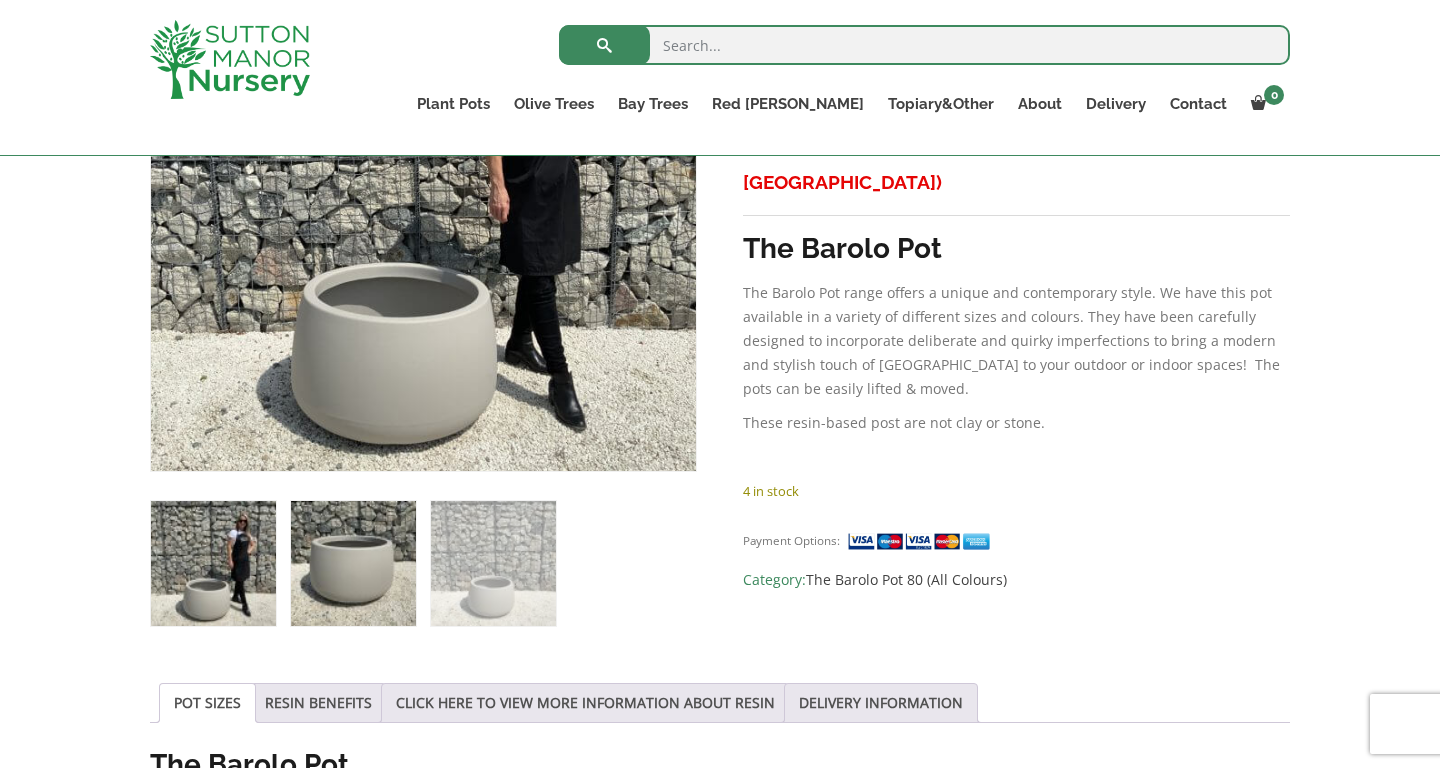 click at bounding box center (353, 563) 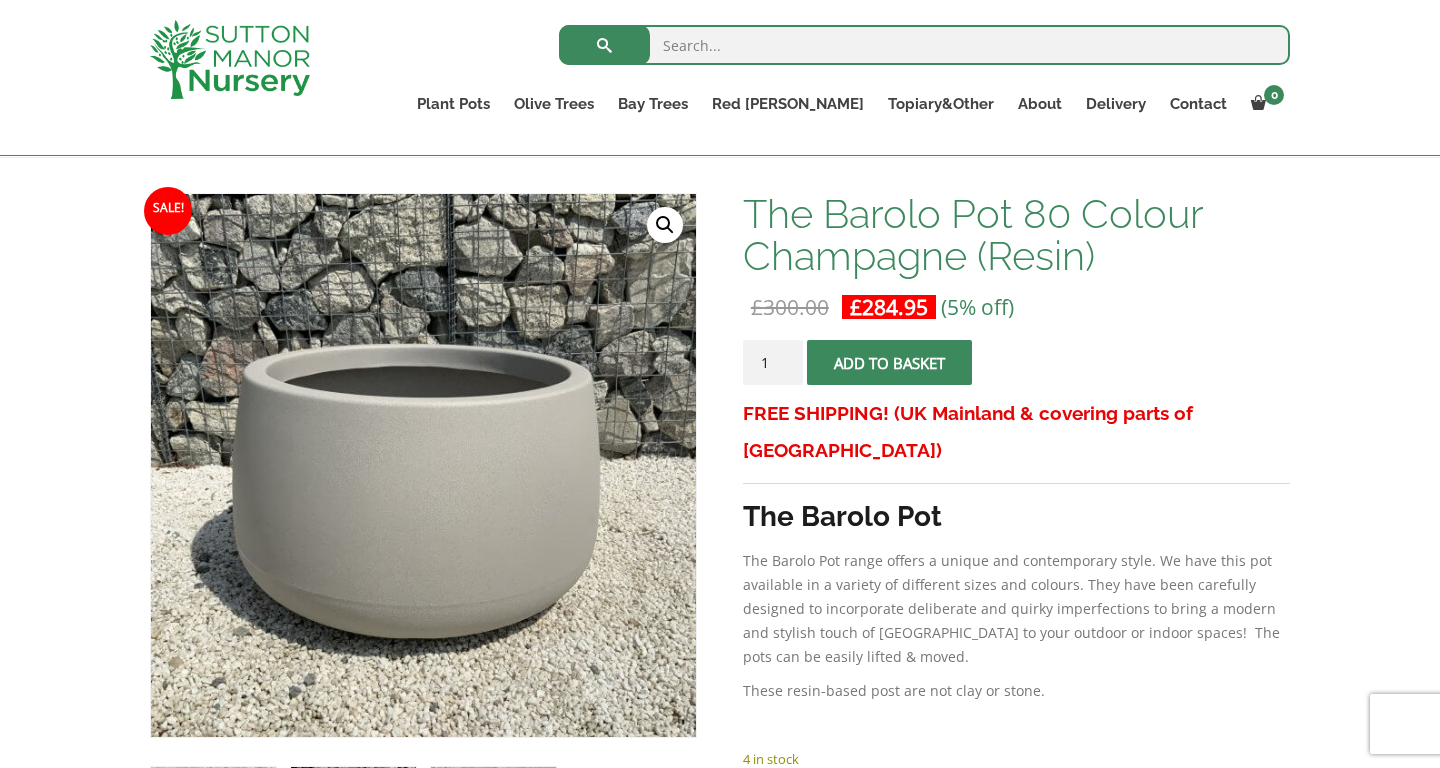 scroll, scrollTop: 645, scrollLeft: 0, axis: vertical 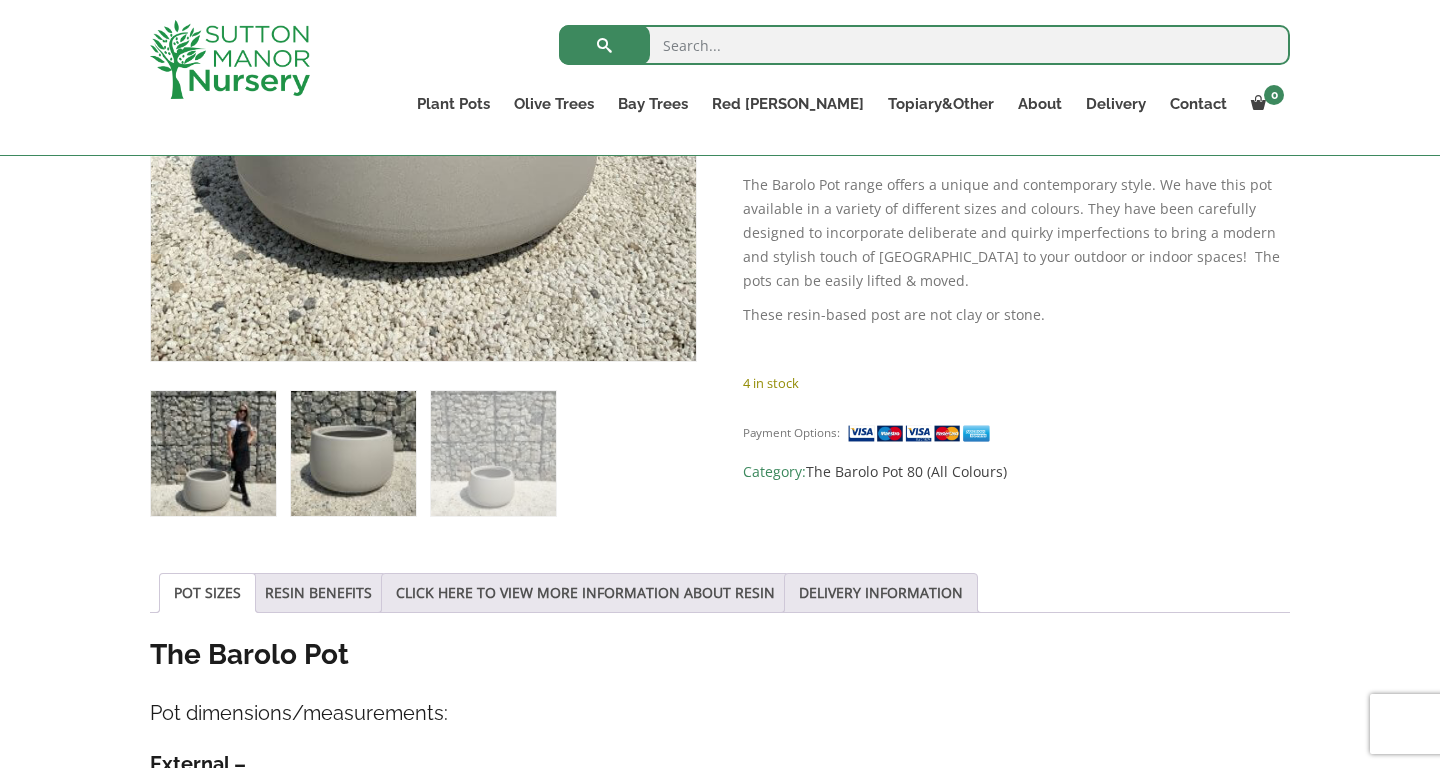 click at bounding box center [213, 453] 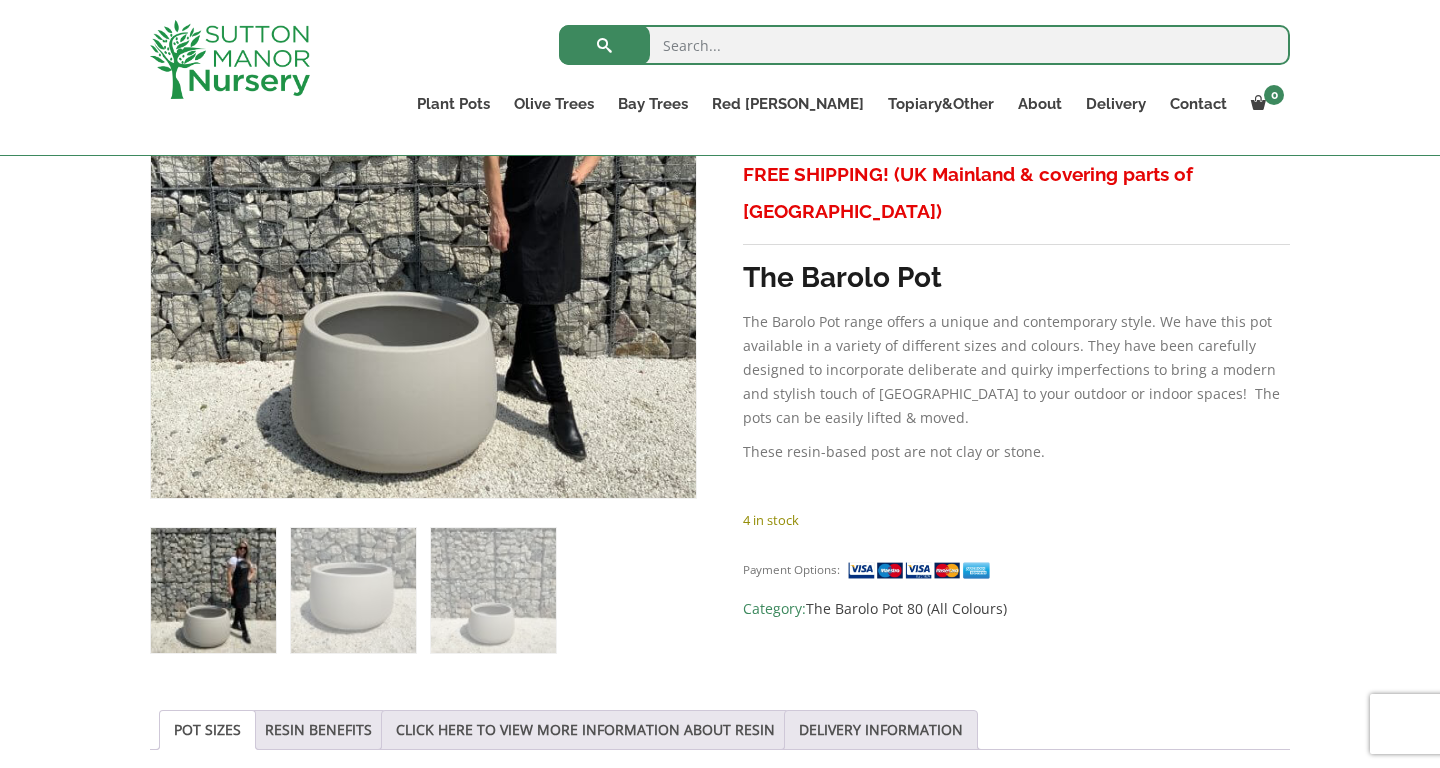 scroll, scrollTop: 504, scrollLeft: 0, axis: vertical 